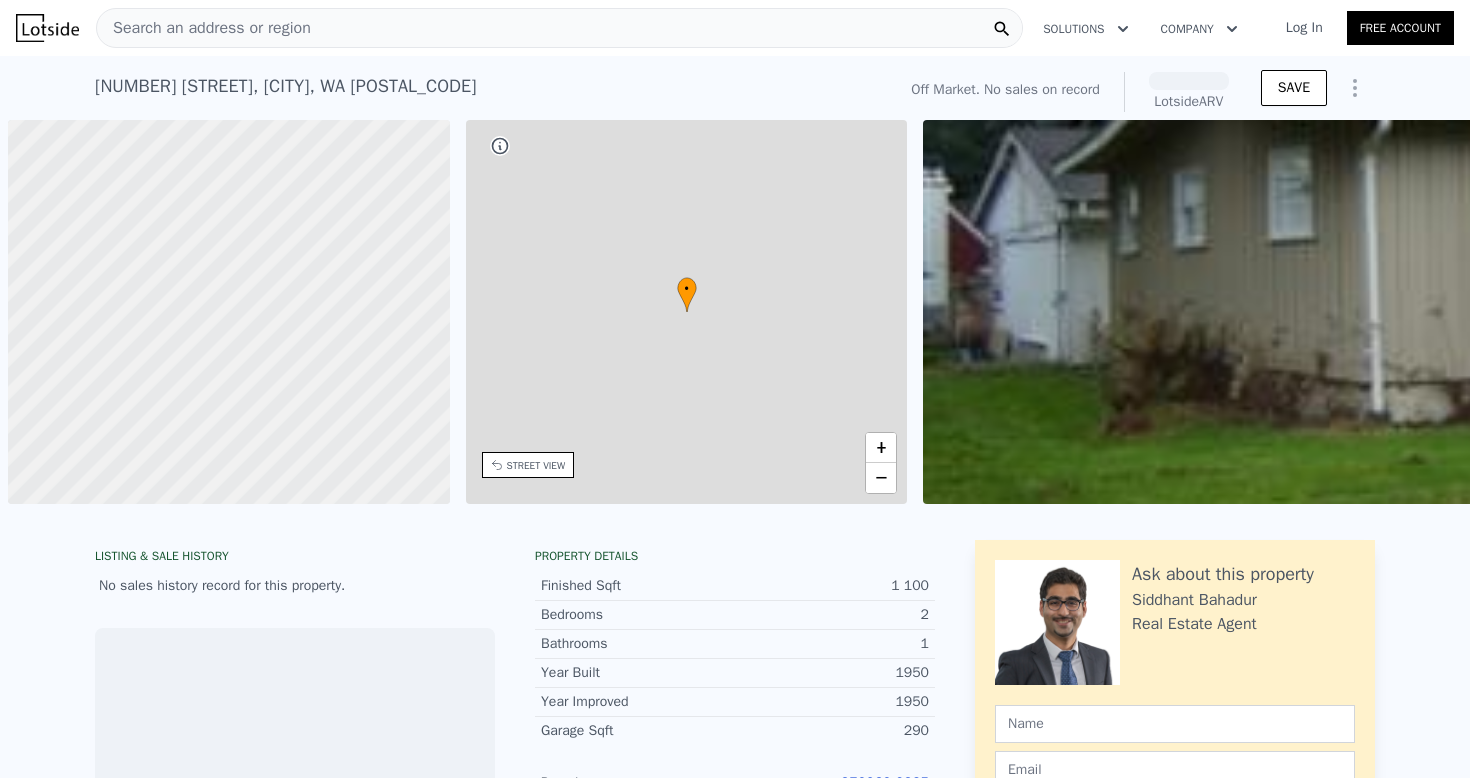 scroll, scrollTop: 0, scrollLeft: 0, axis: both 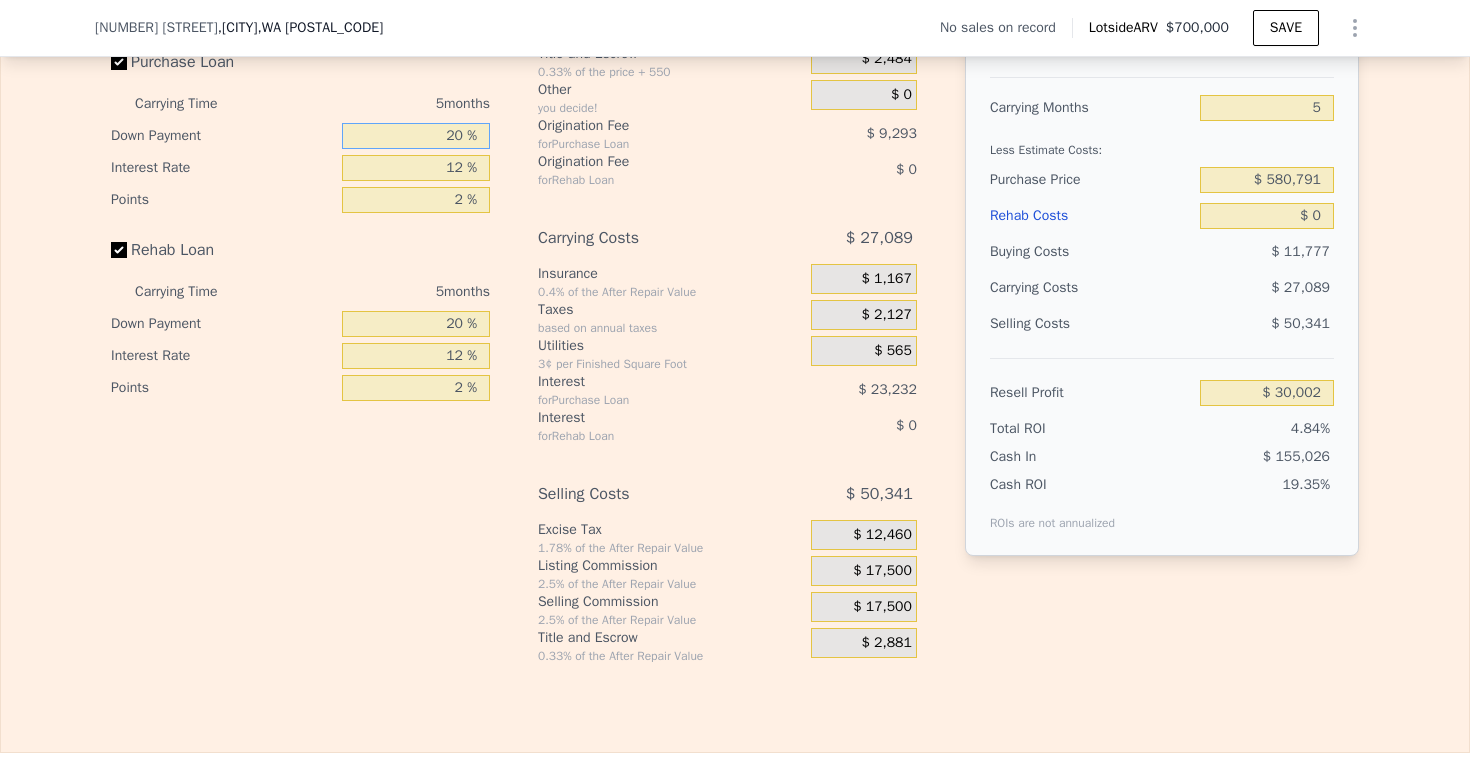 click on "20 %" at bounding box center [416, 136] 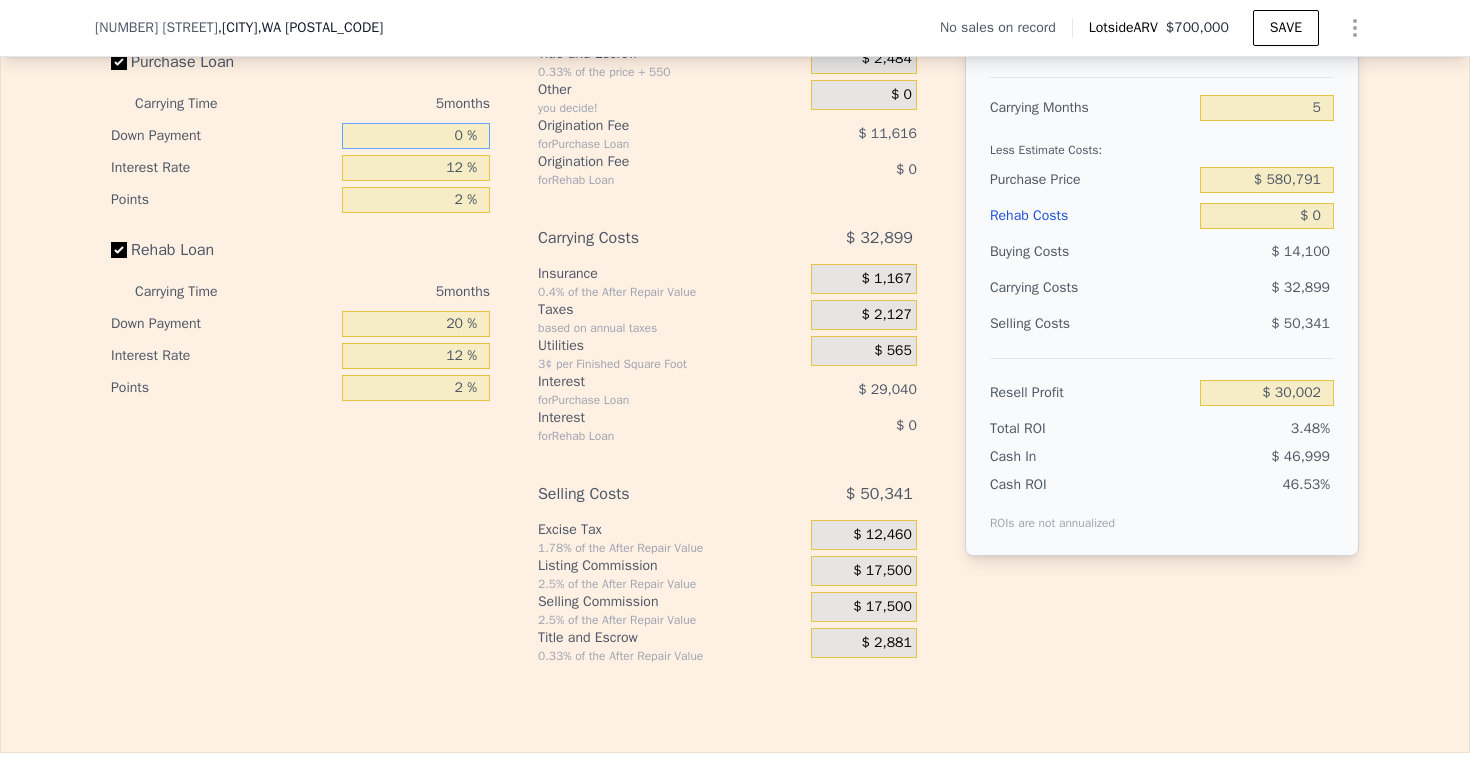 type on "10 %" 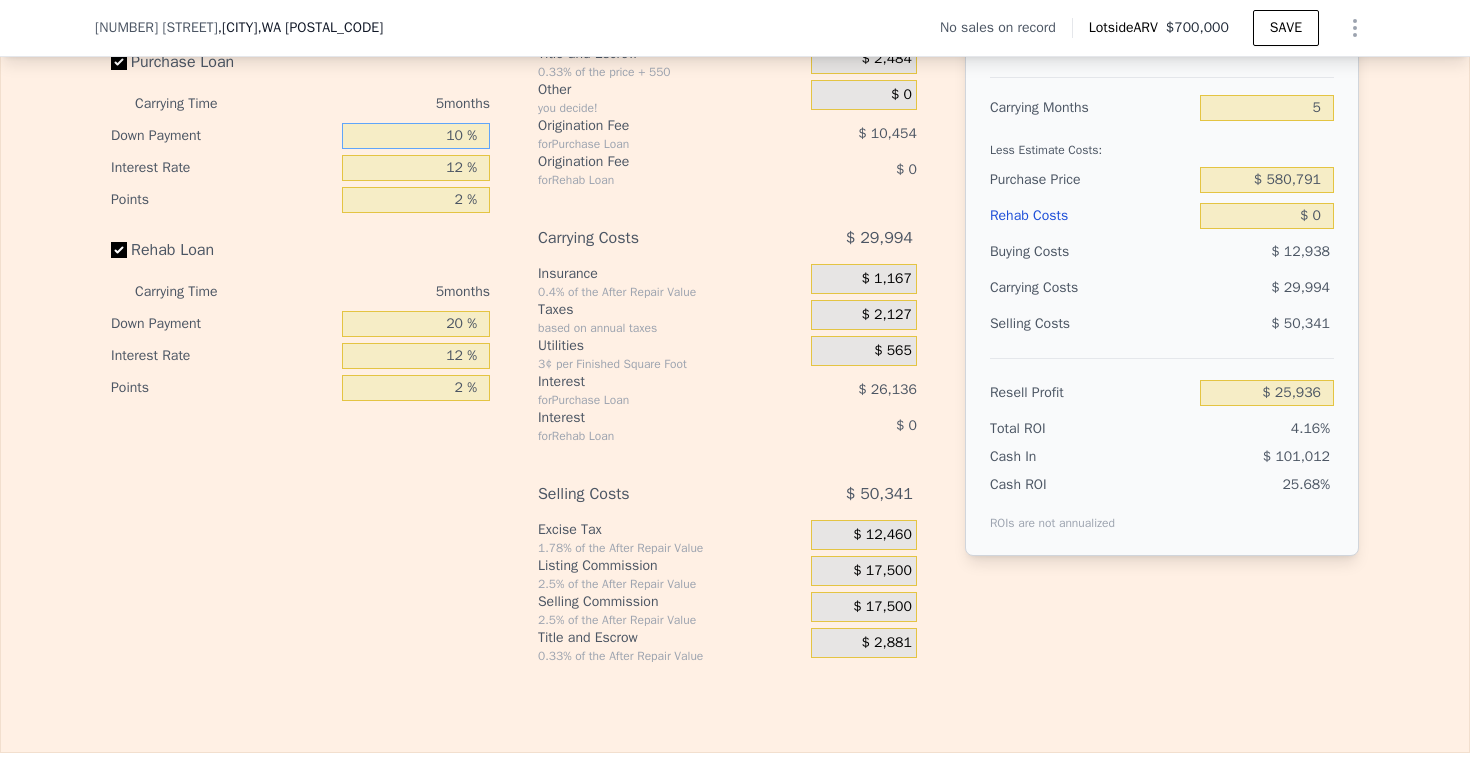 type on "110 %" 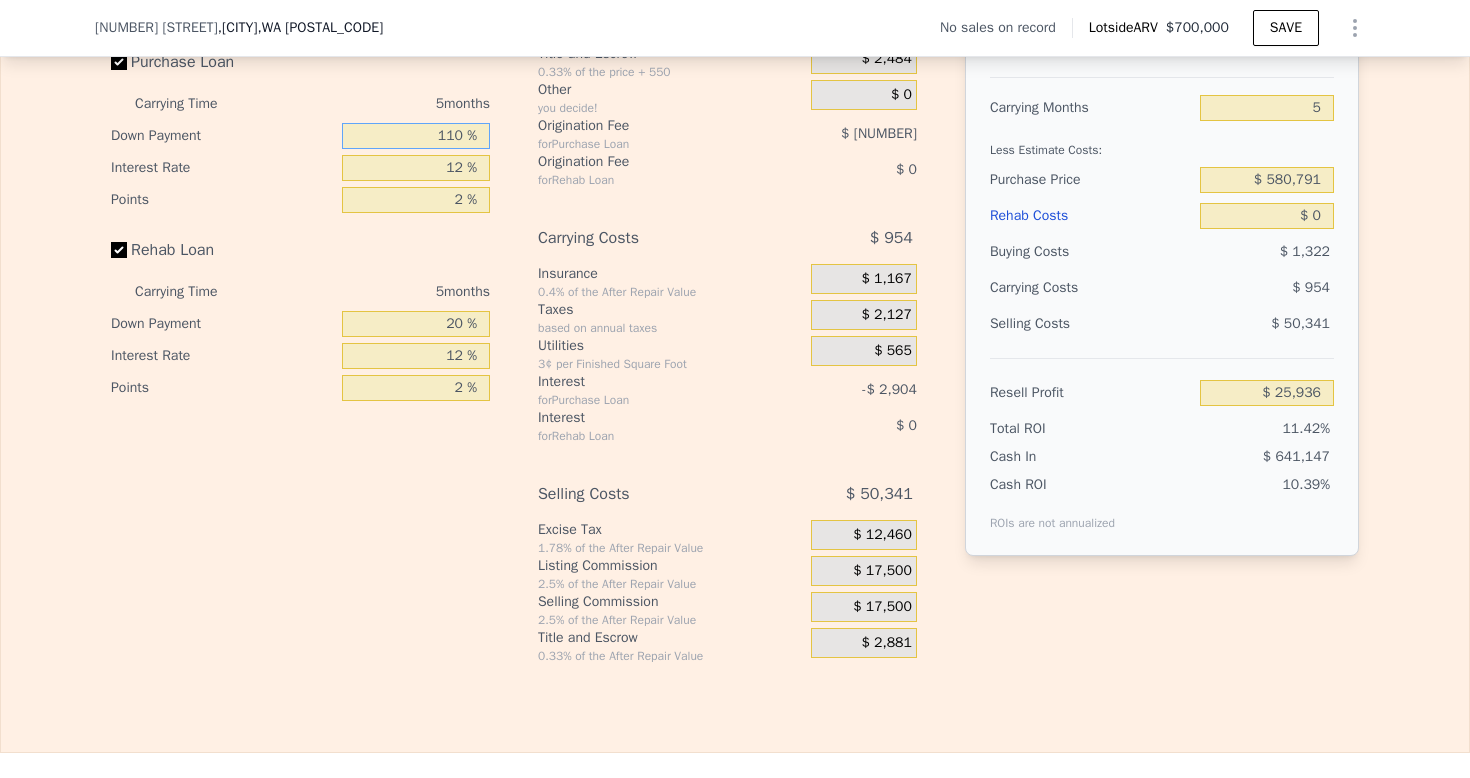 type on "$ 66,592" 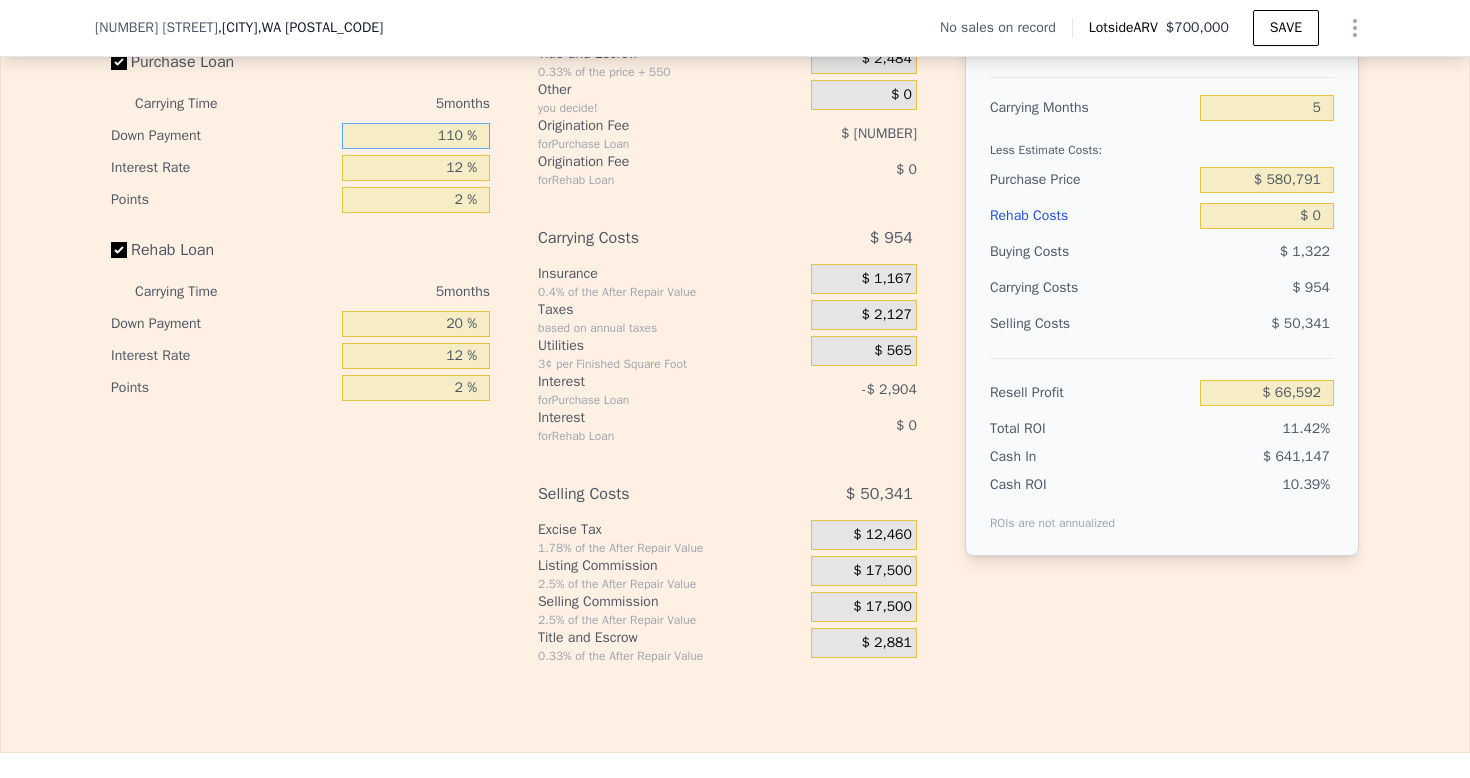 type on "110 %" 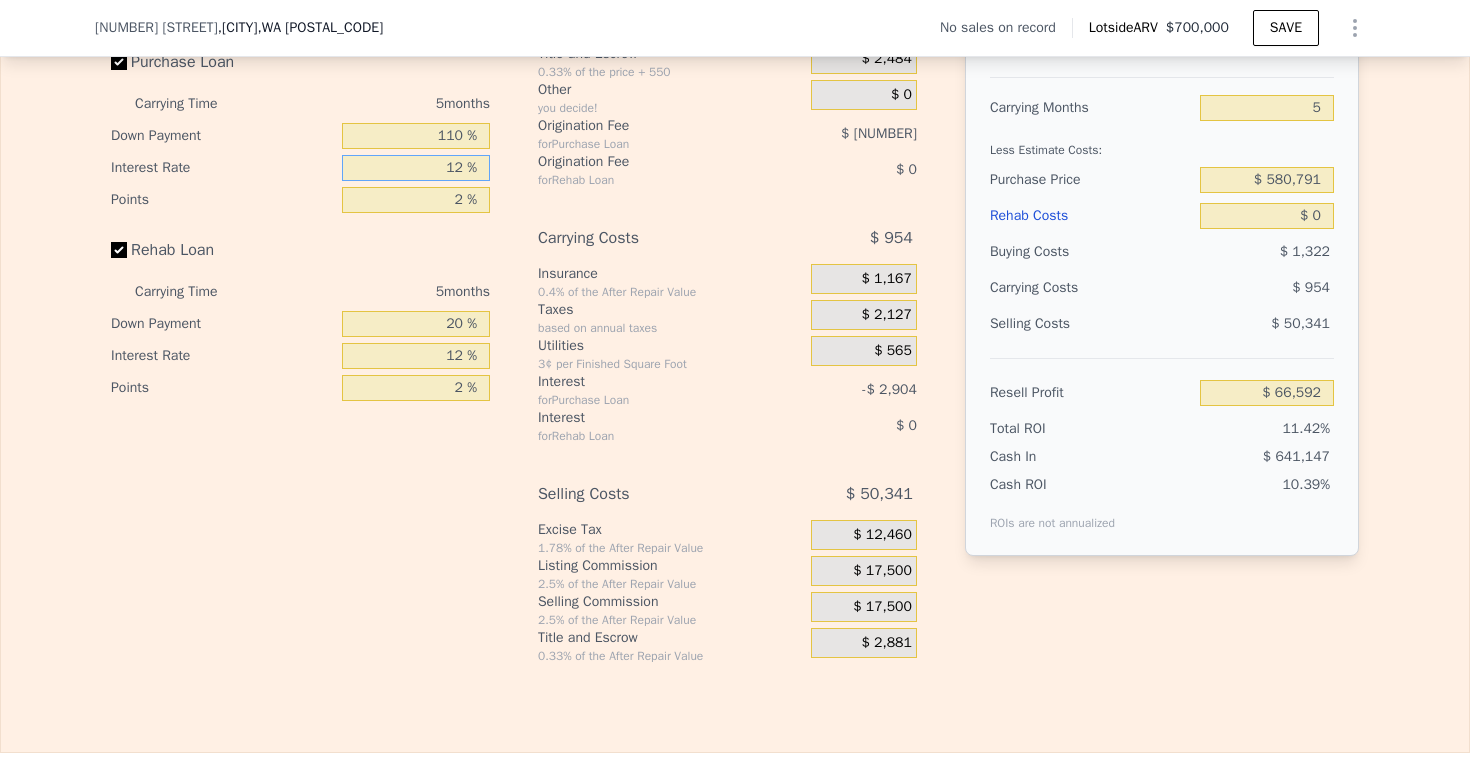 click on "12 %" at bounding box center [416, 168] 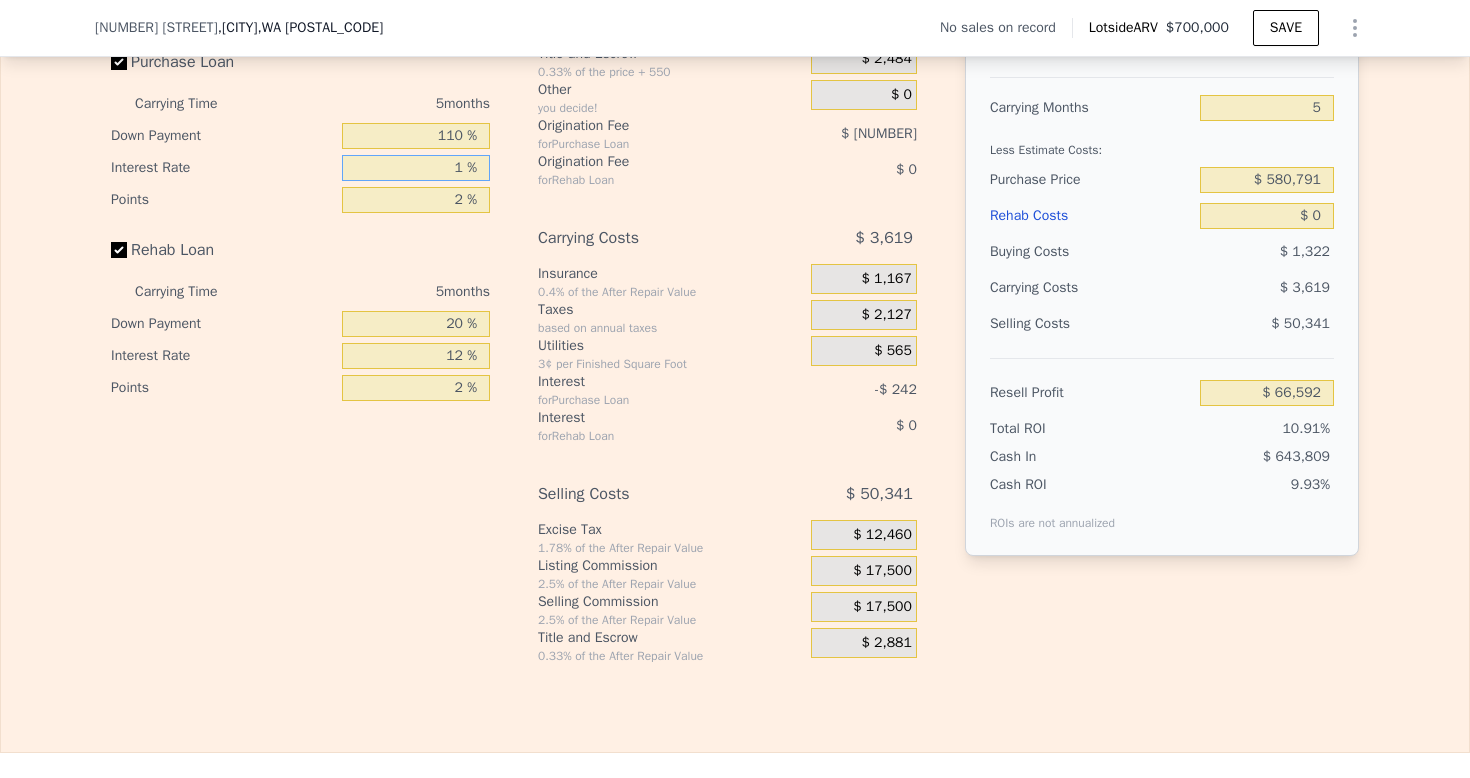 type 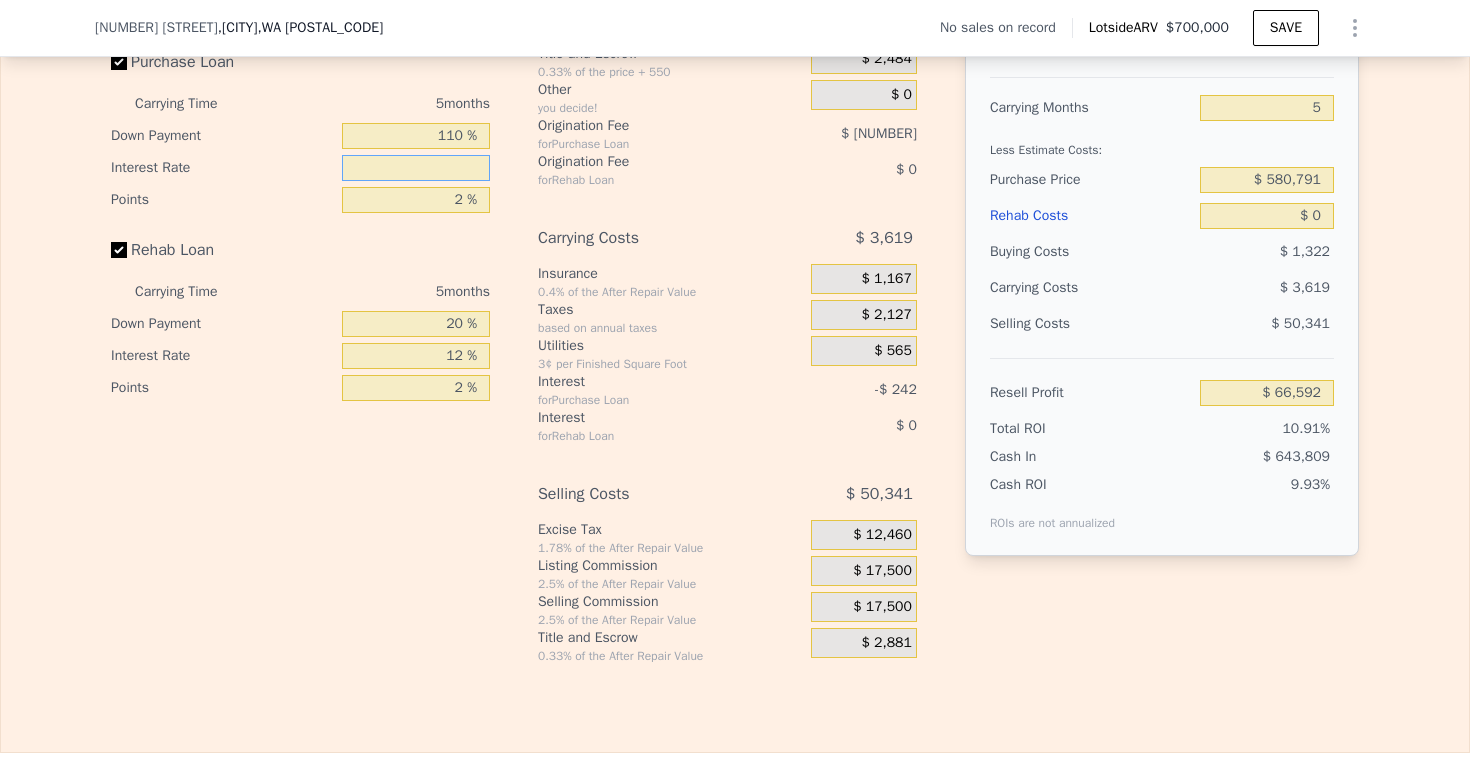 type on "$ 63,927" 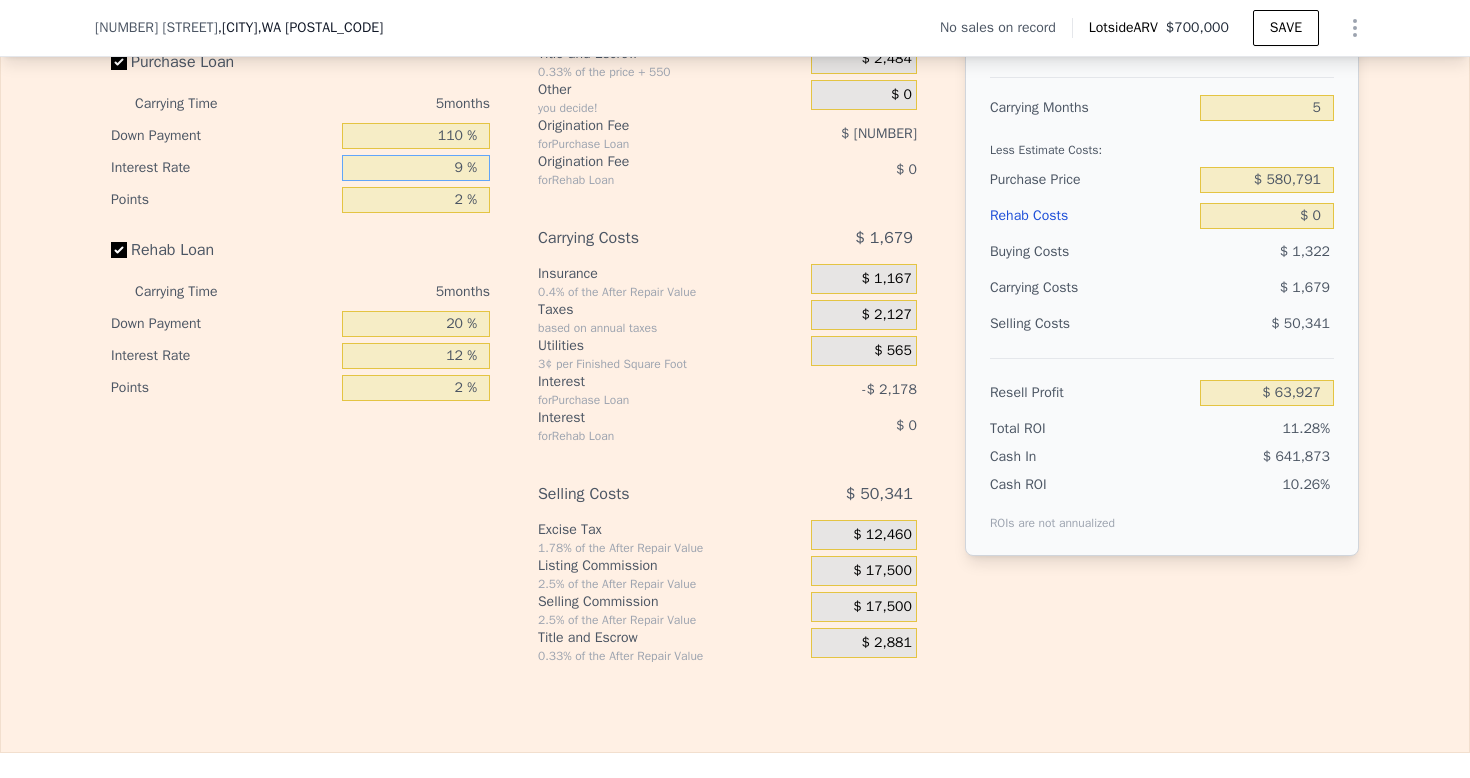 type on "9. %" 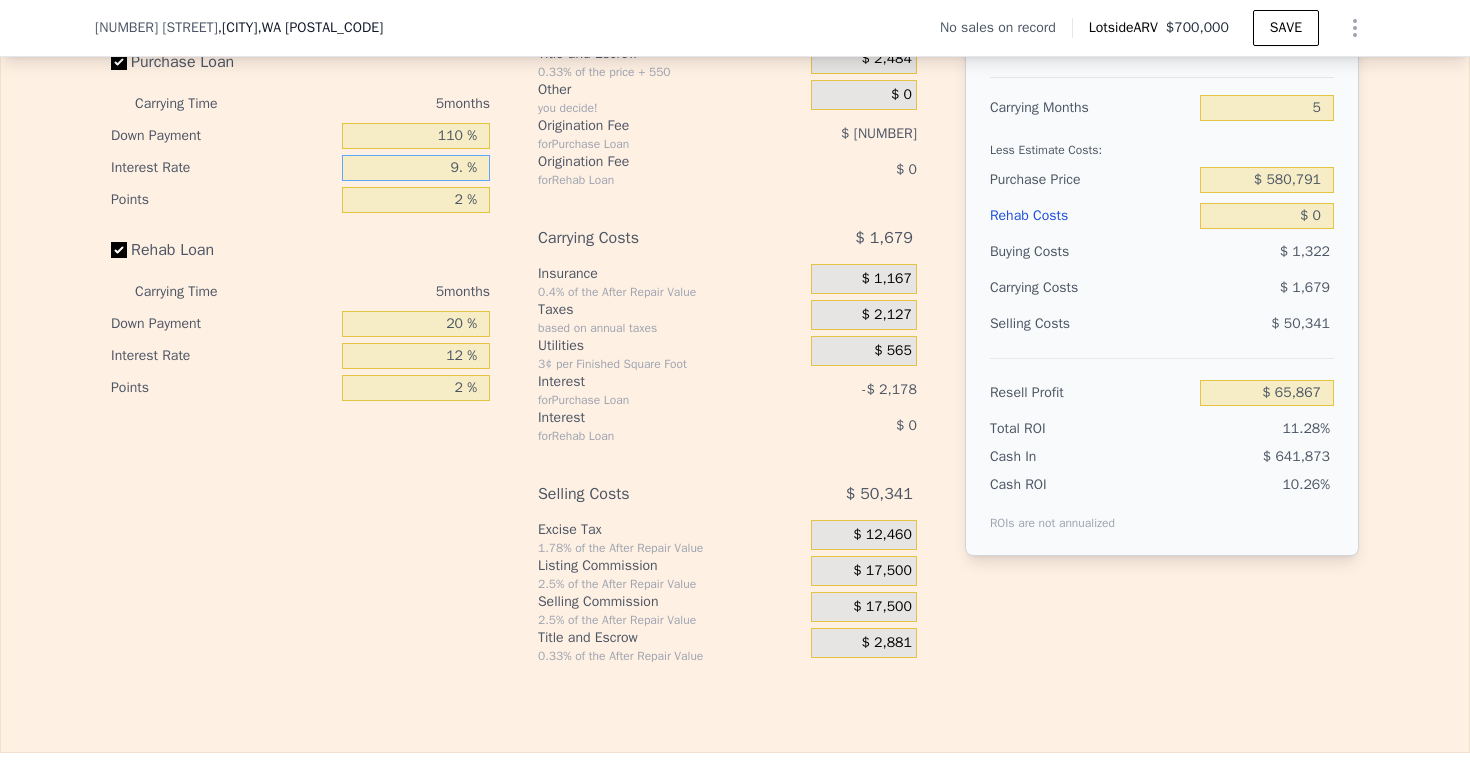 type on "9.5 %" 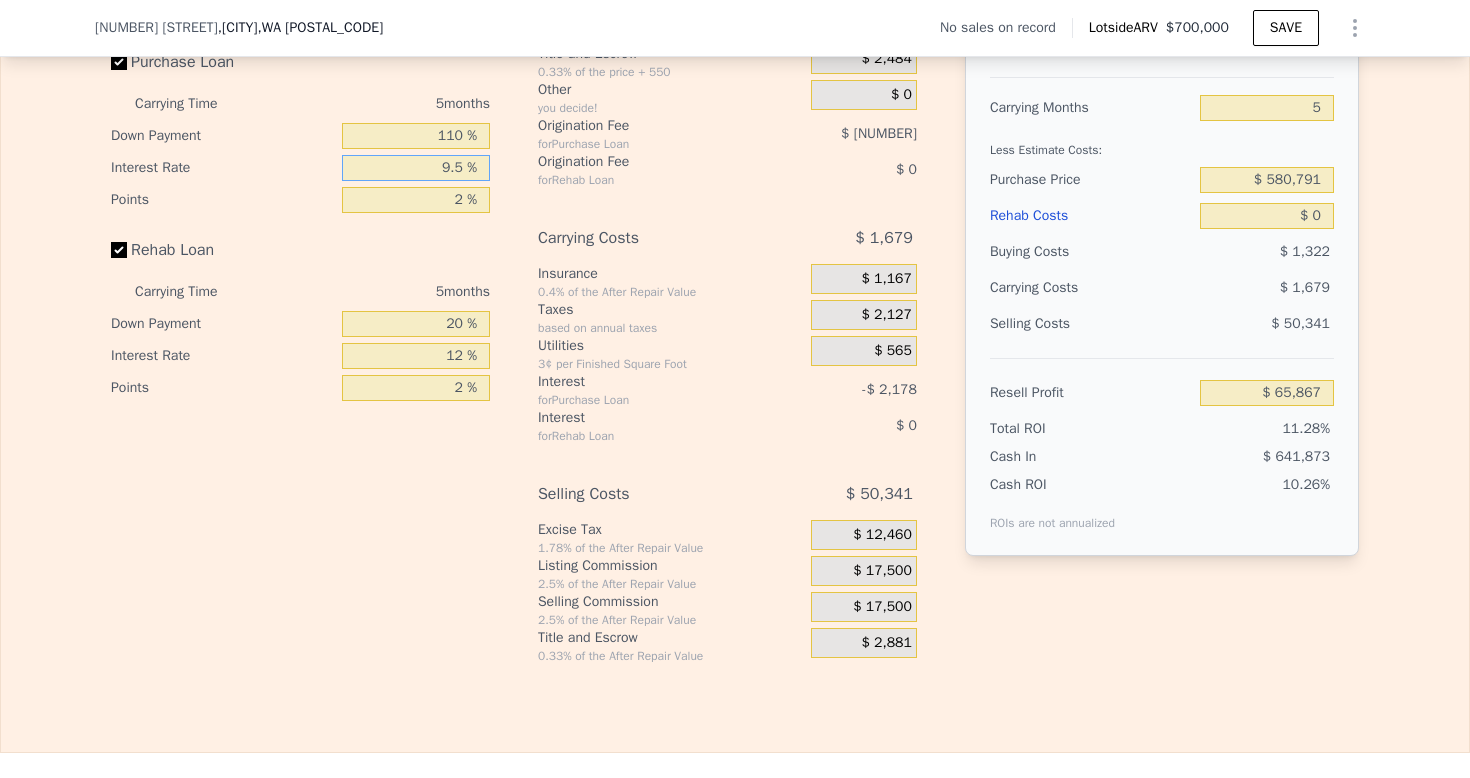 type on "$ 65,987" 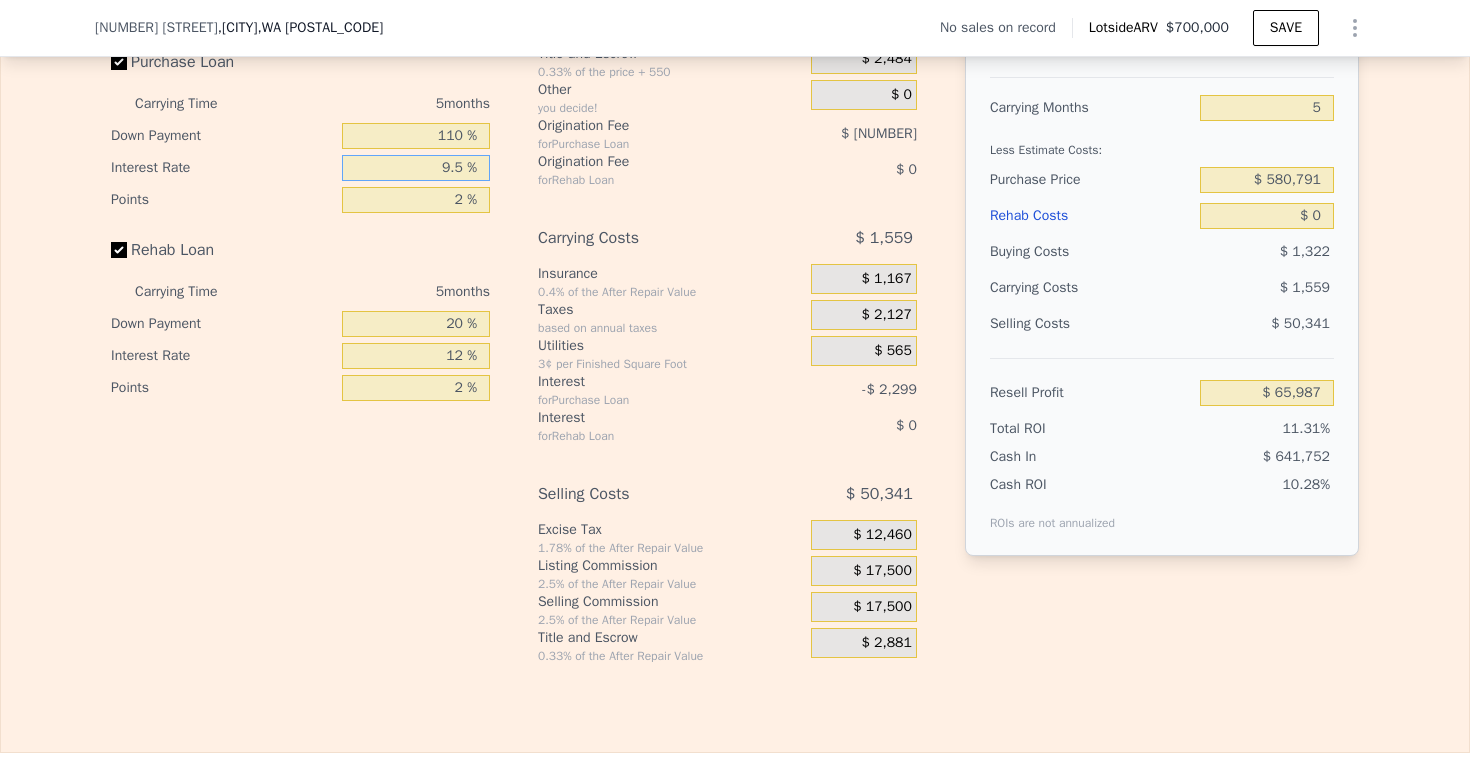 type on "9.5 %" 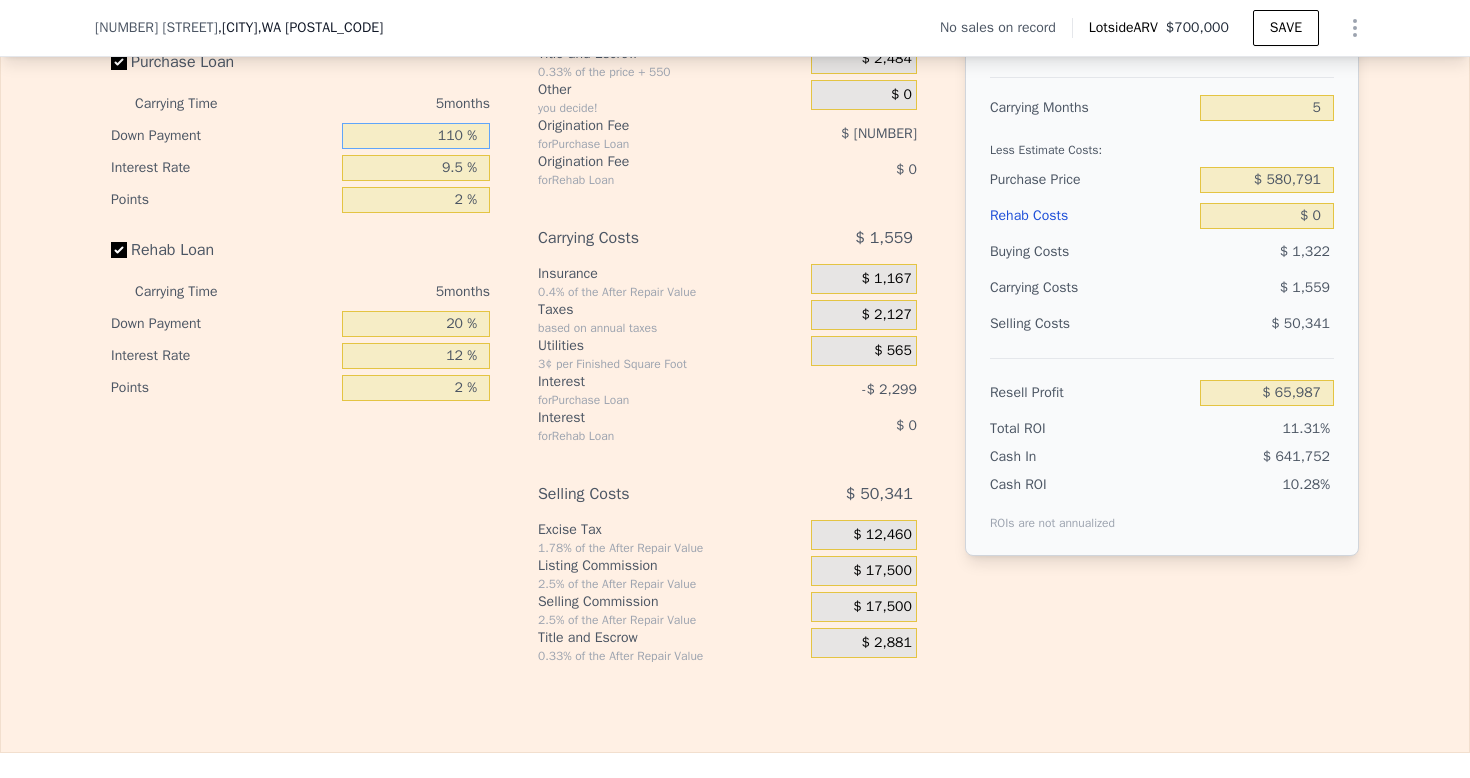 click on "110 %" at bounding box center [416, 136] 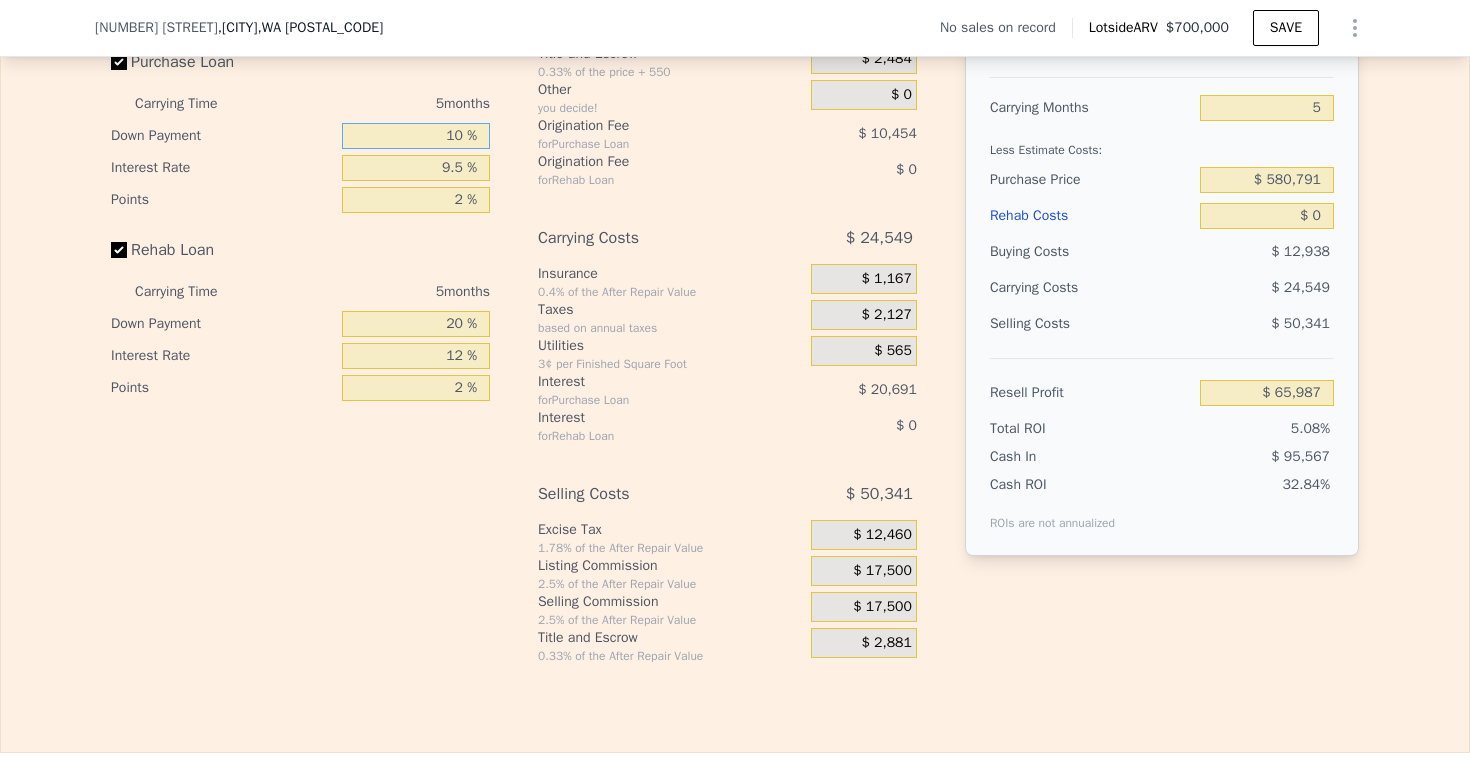 type on "$ 31,381" 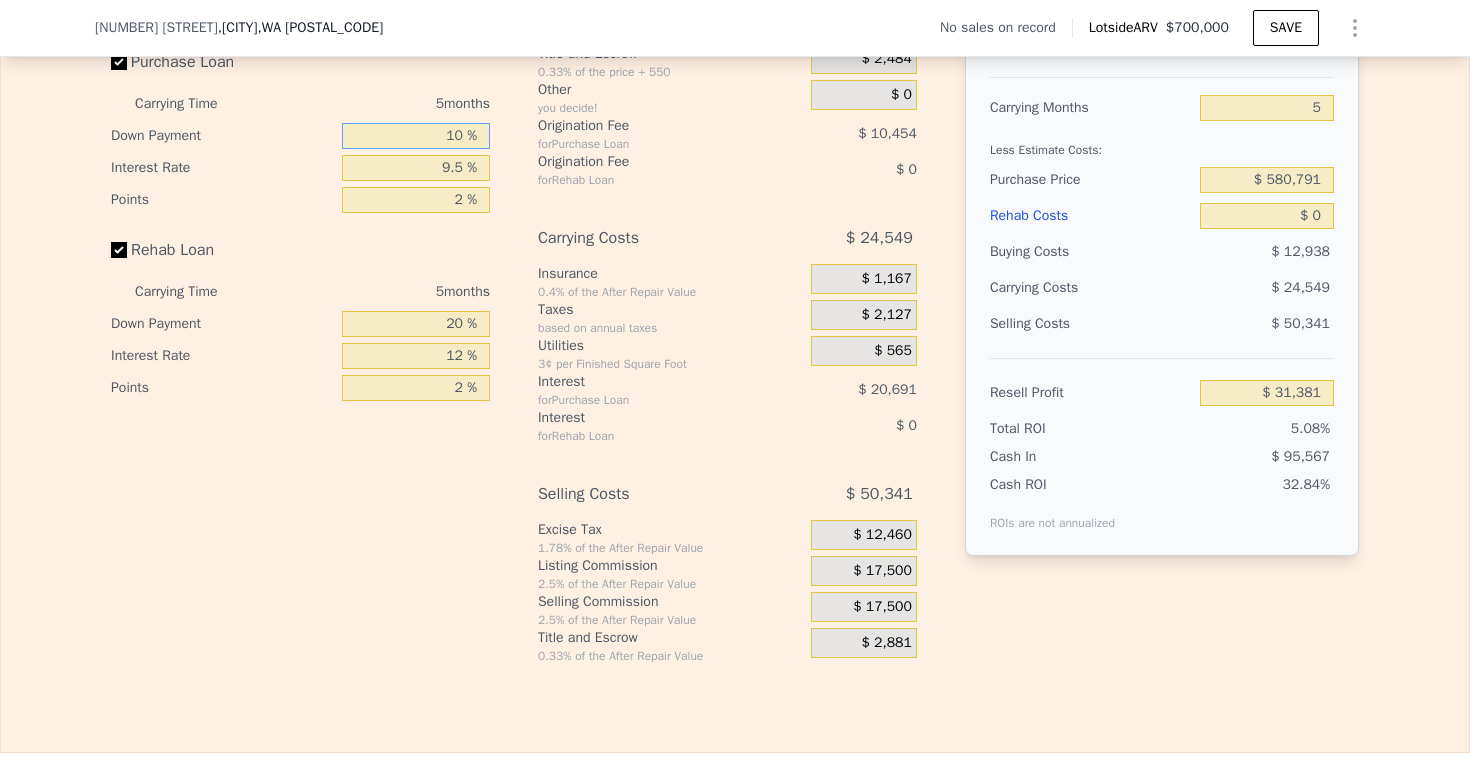 type on "10 %" 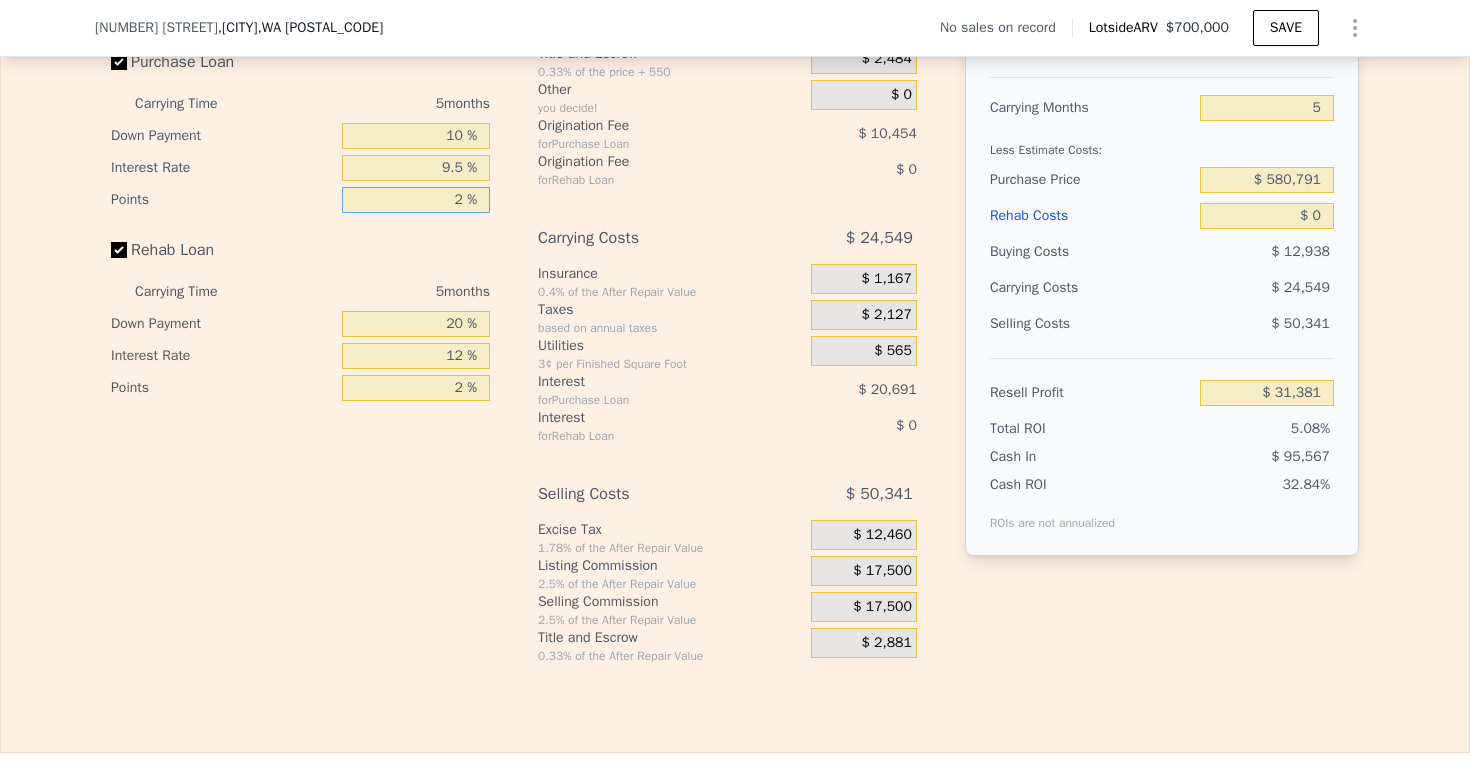click on "2 %" at bounding box center [416, 200] 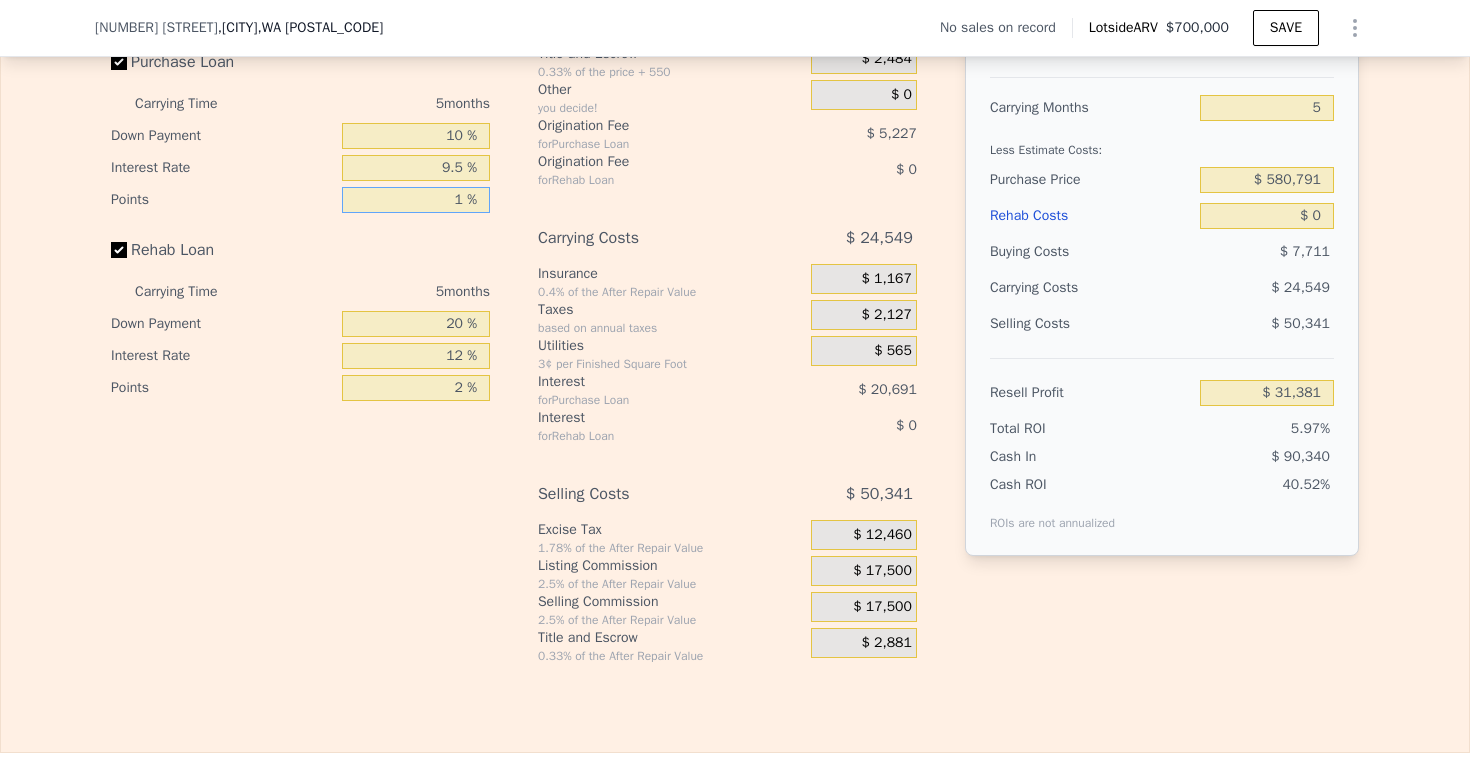 type on "1. %" 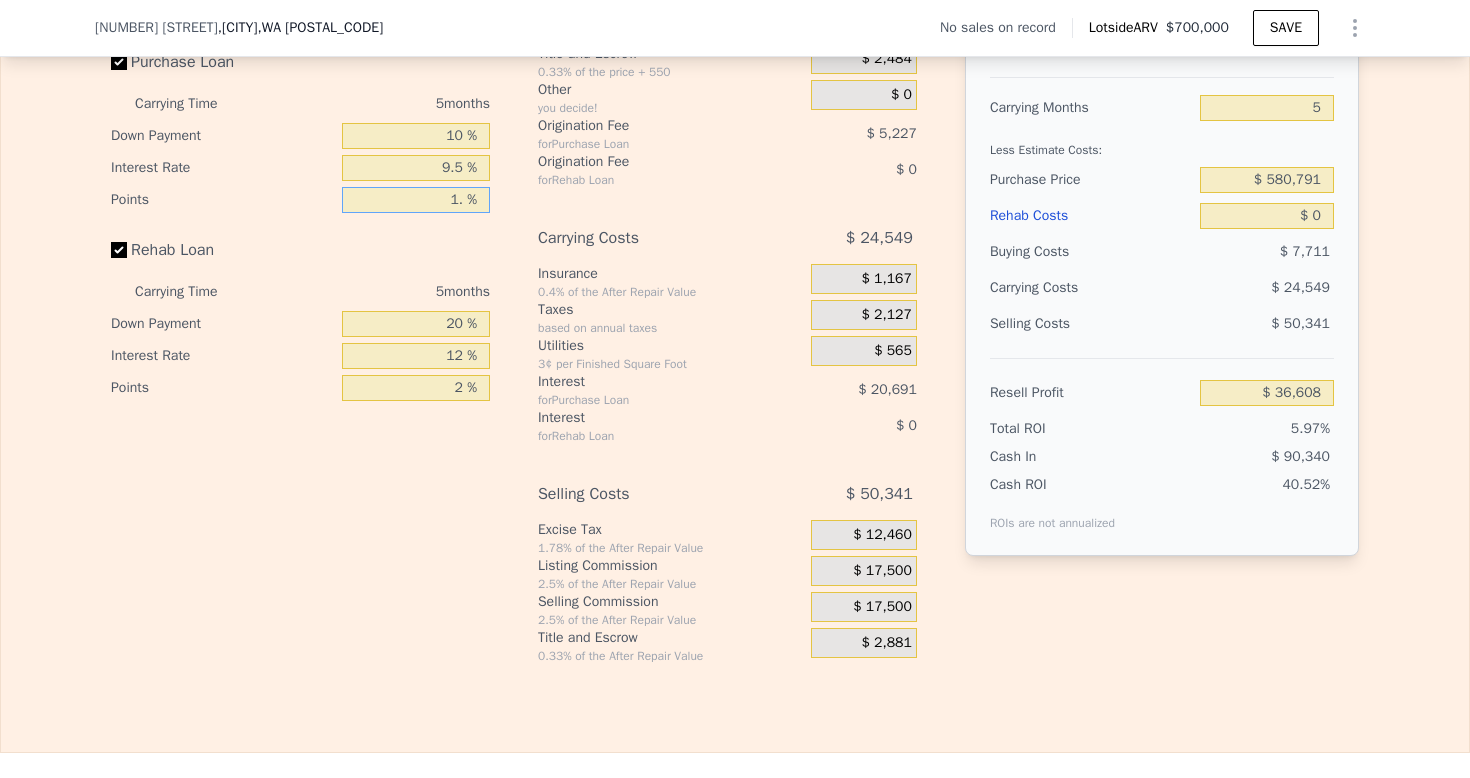 type on "1.5 %" 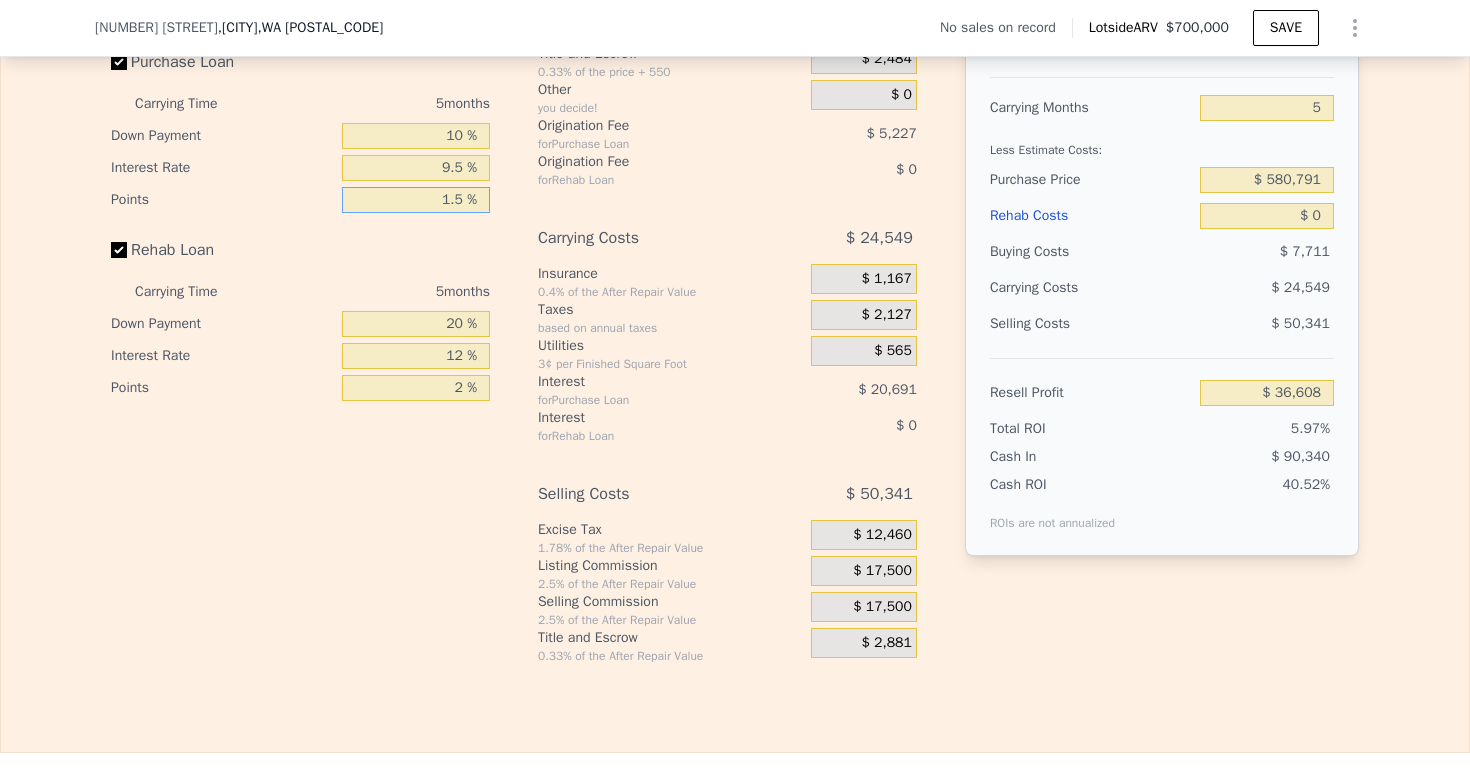 type on "$ 33,994" 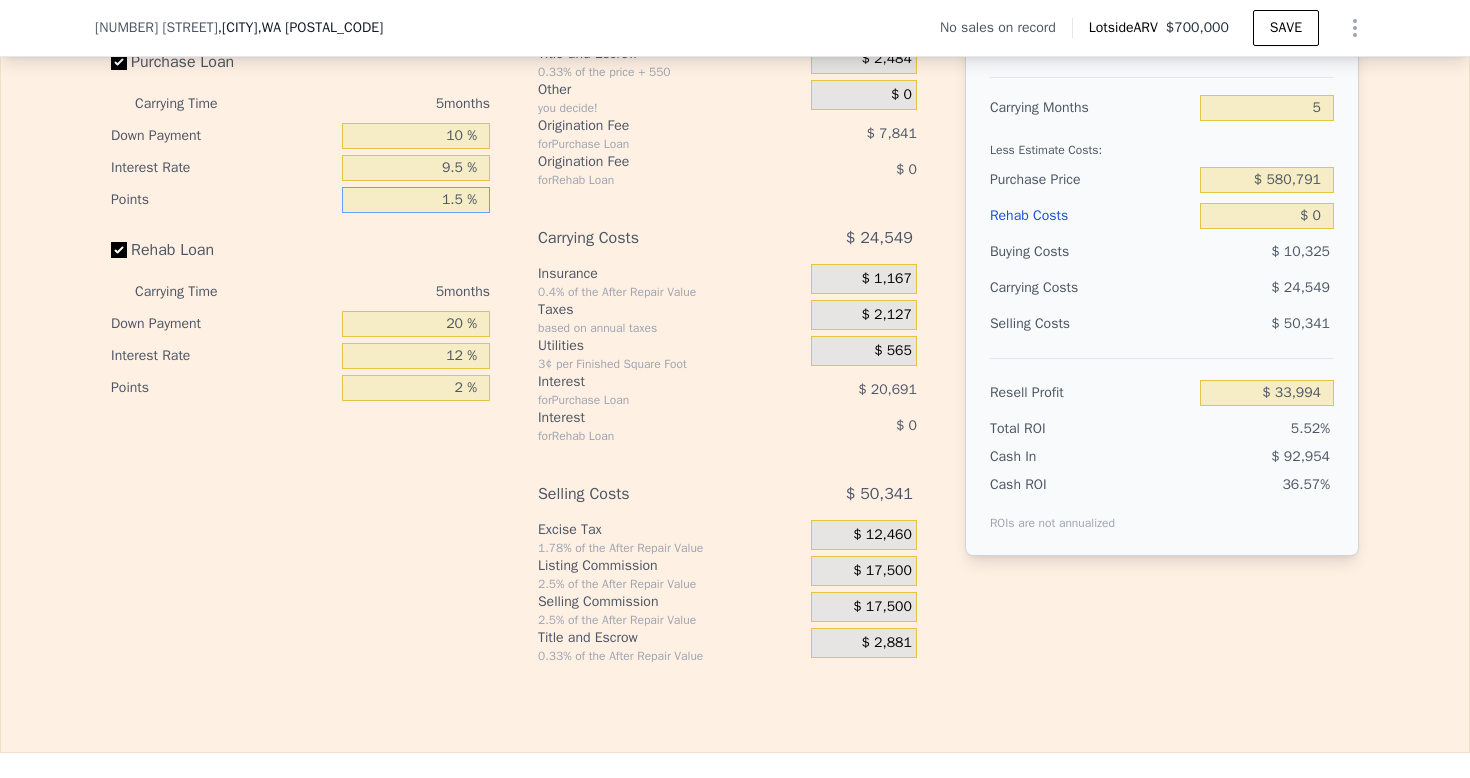 type on "1.5 %" 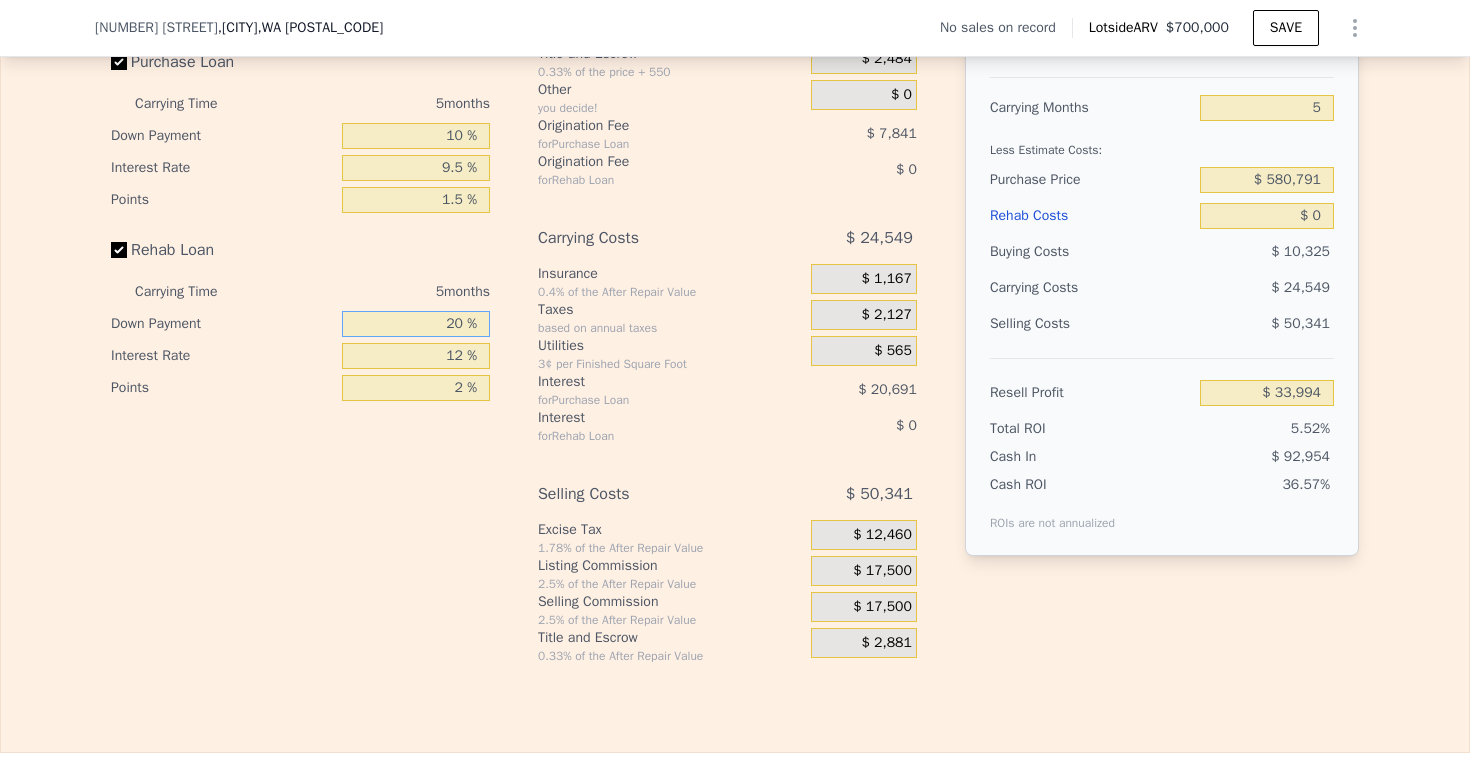 click on "20 %" at bounding box center (416, 324) 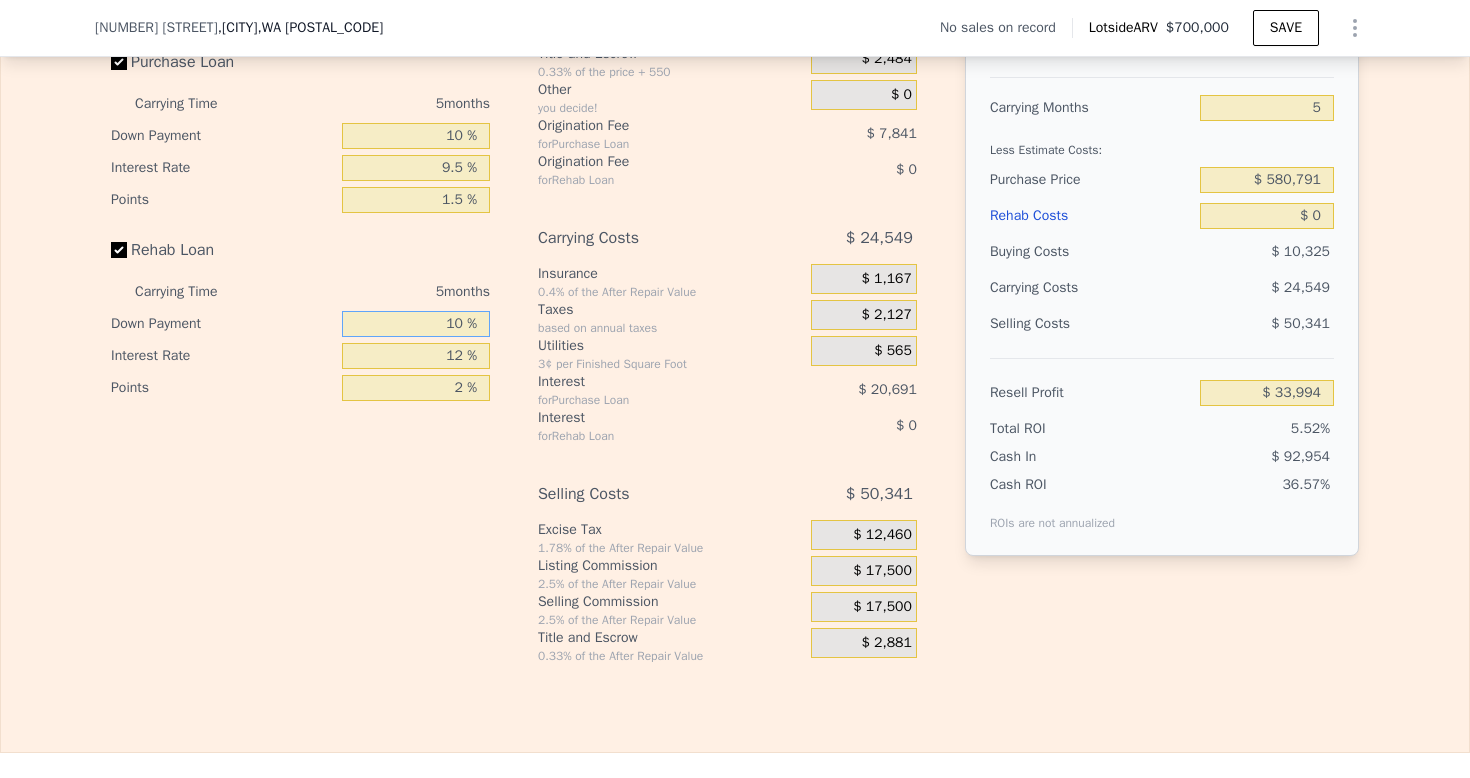 type on "10 %" 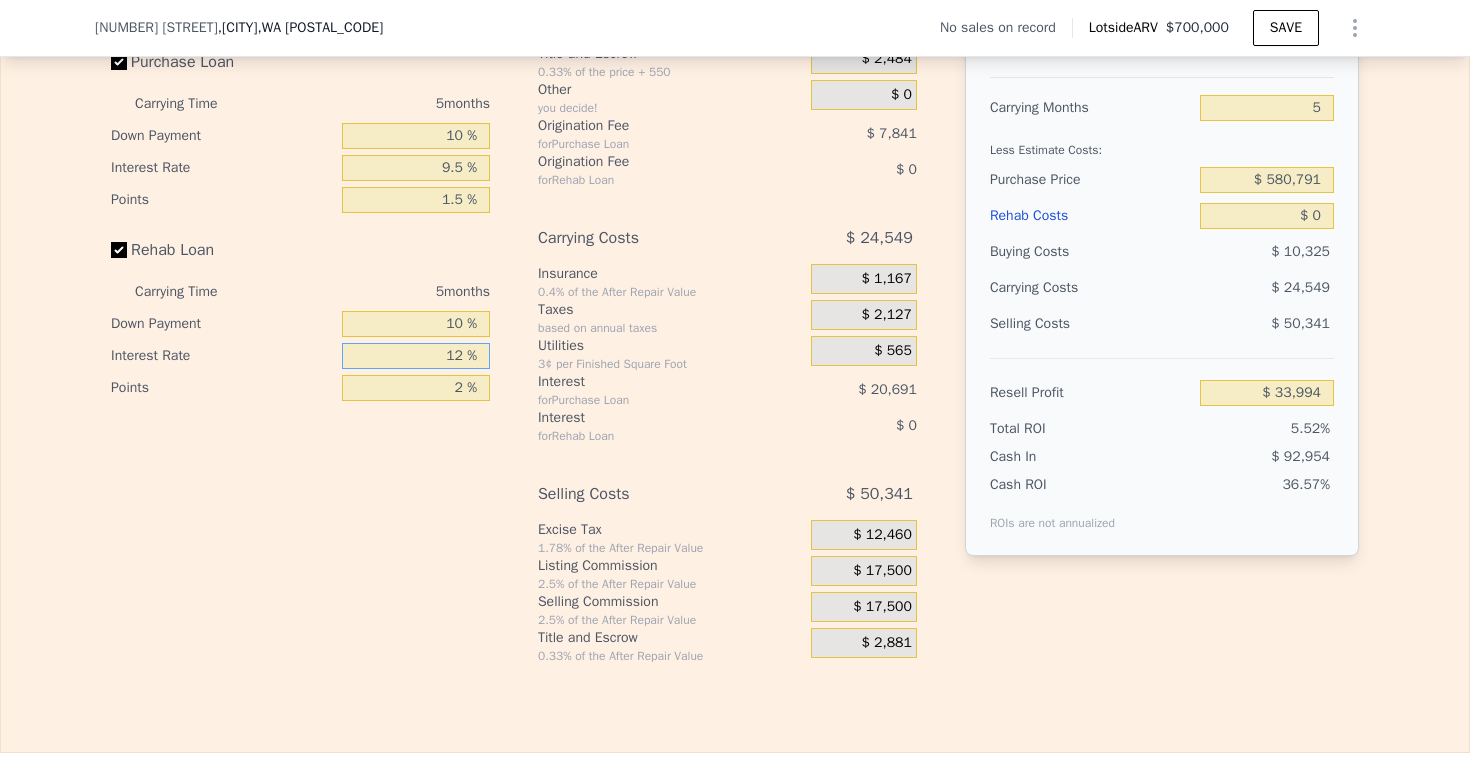 click on "12 %" at bounding box center [416, 356] 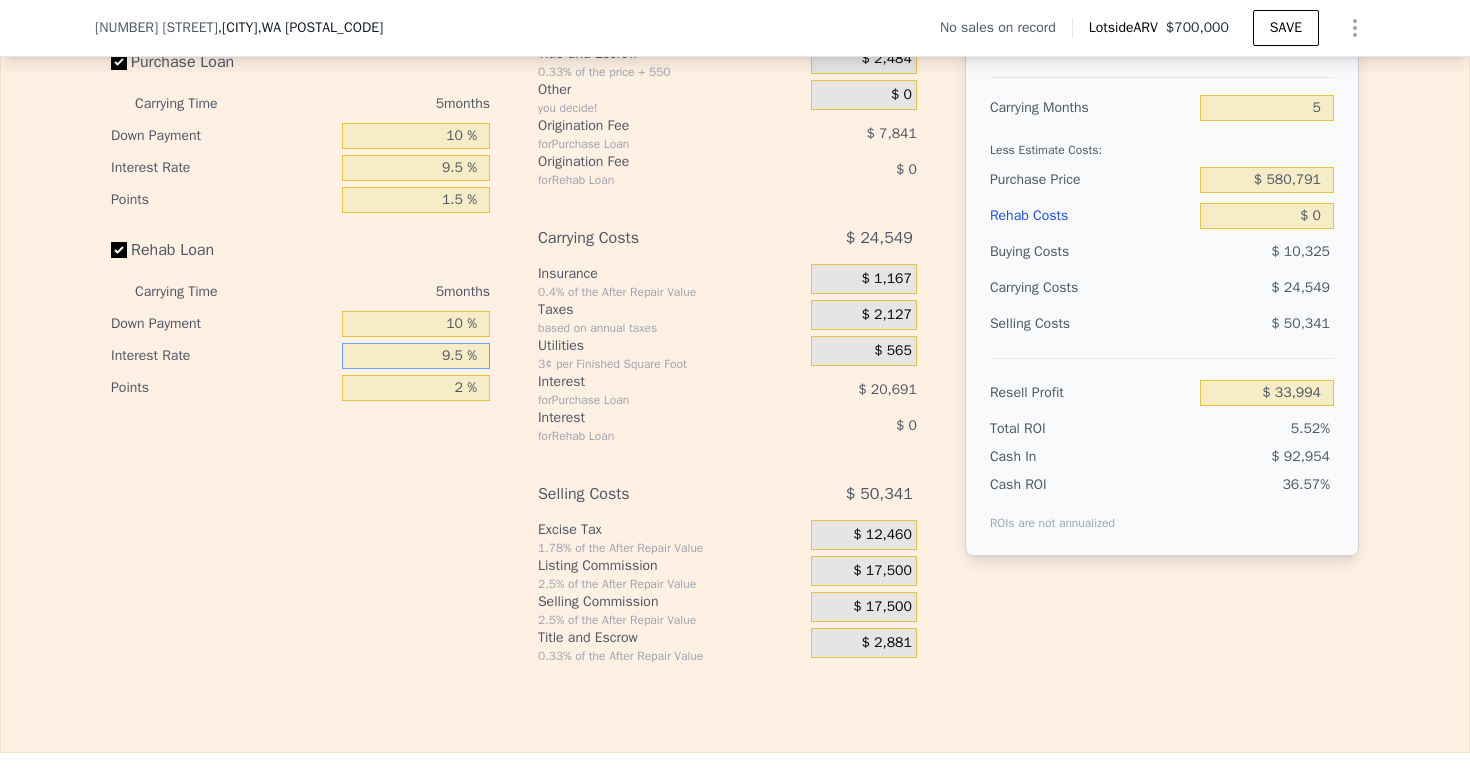 type on "9.5 %" 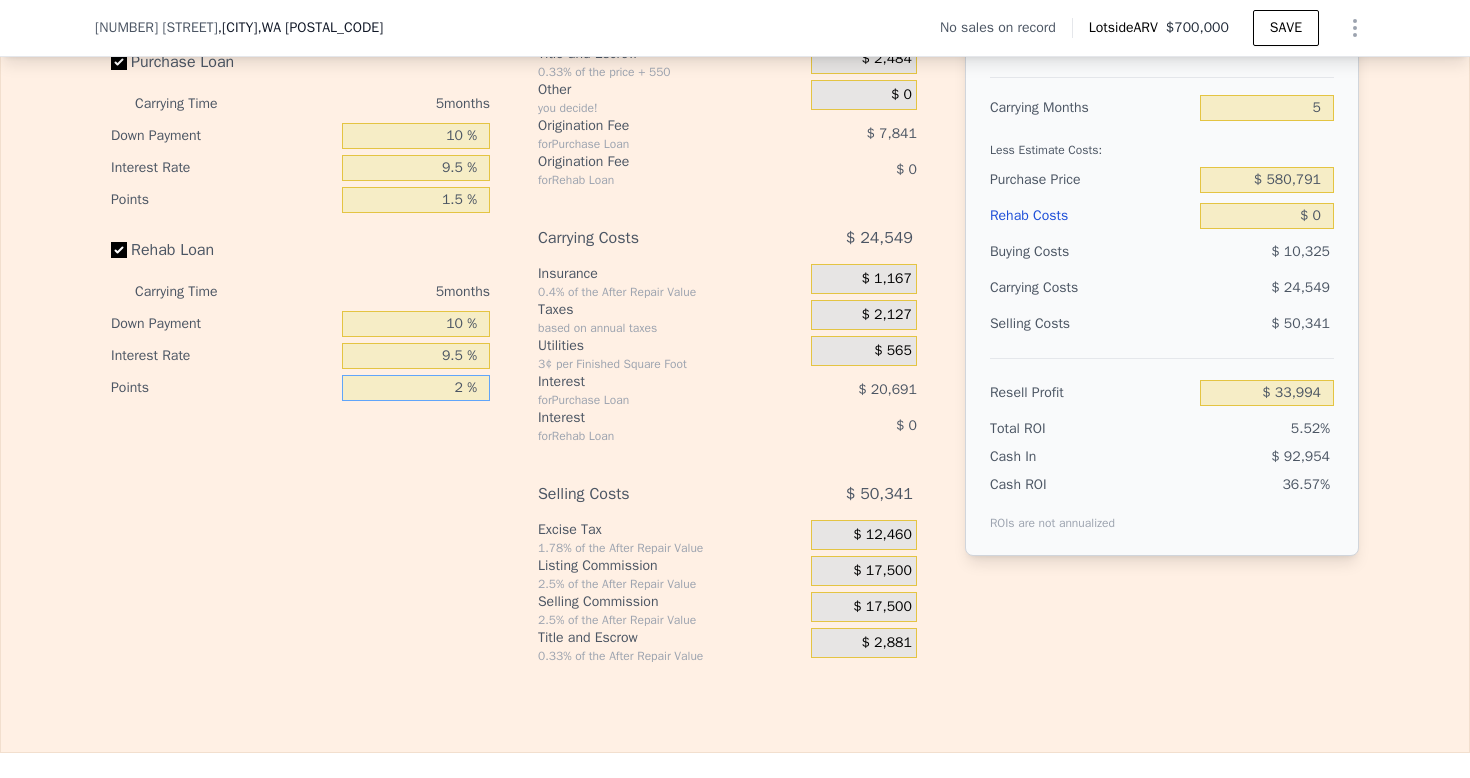 drag, startPoint x: 450, startPoint y: 420, endPoint x: 502, endPoint y: 422, distance: 52.03845 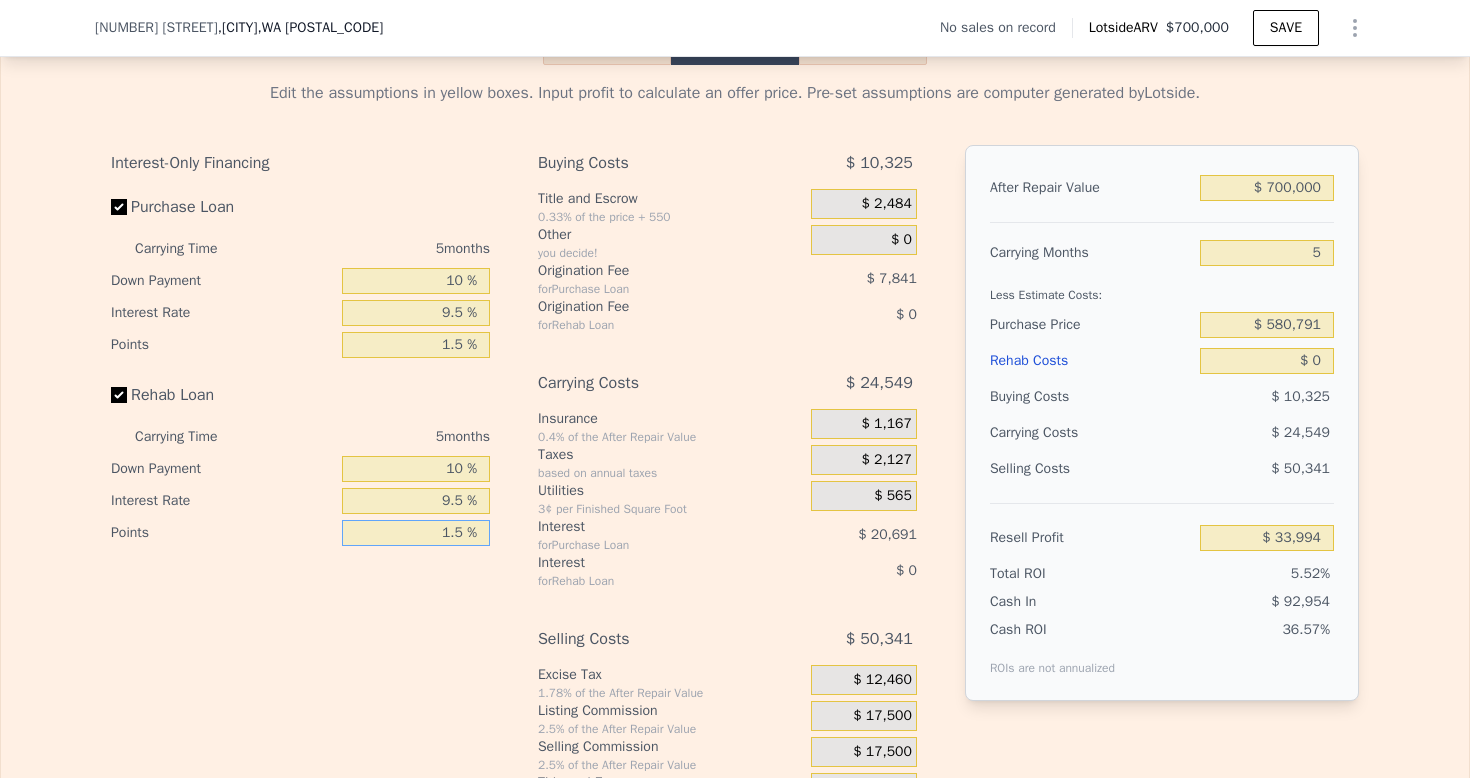 scroll, scrollTop: 2839, scrollLeft: 0, axis: vertical 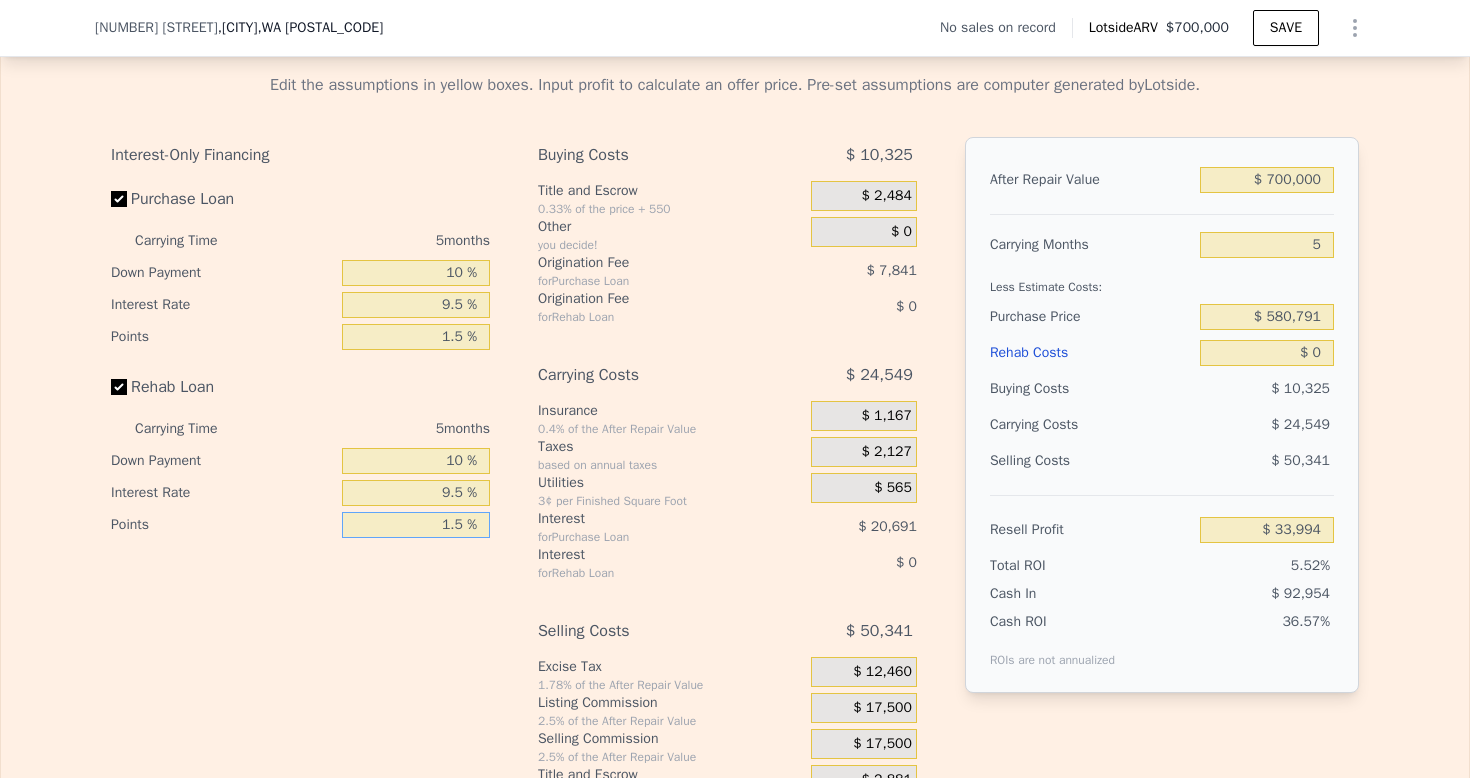 type on "1.5 %" 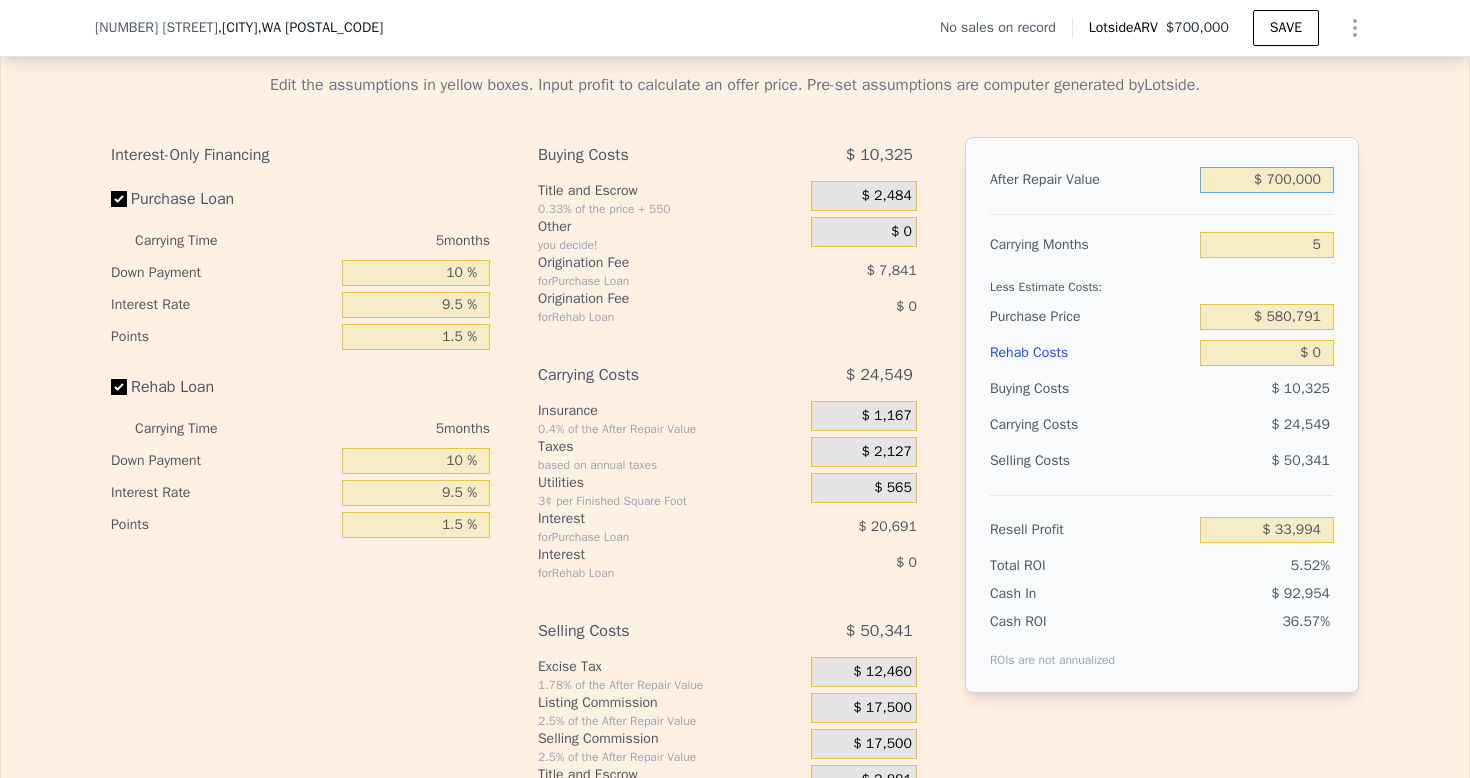 drag, startPoint x: 1262, startPoint y: 207, endPoint x: 1370, endPoint y: 200, distance: 108.226616 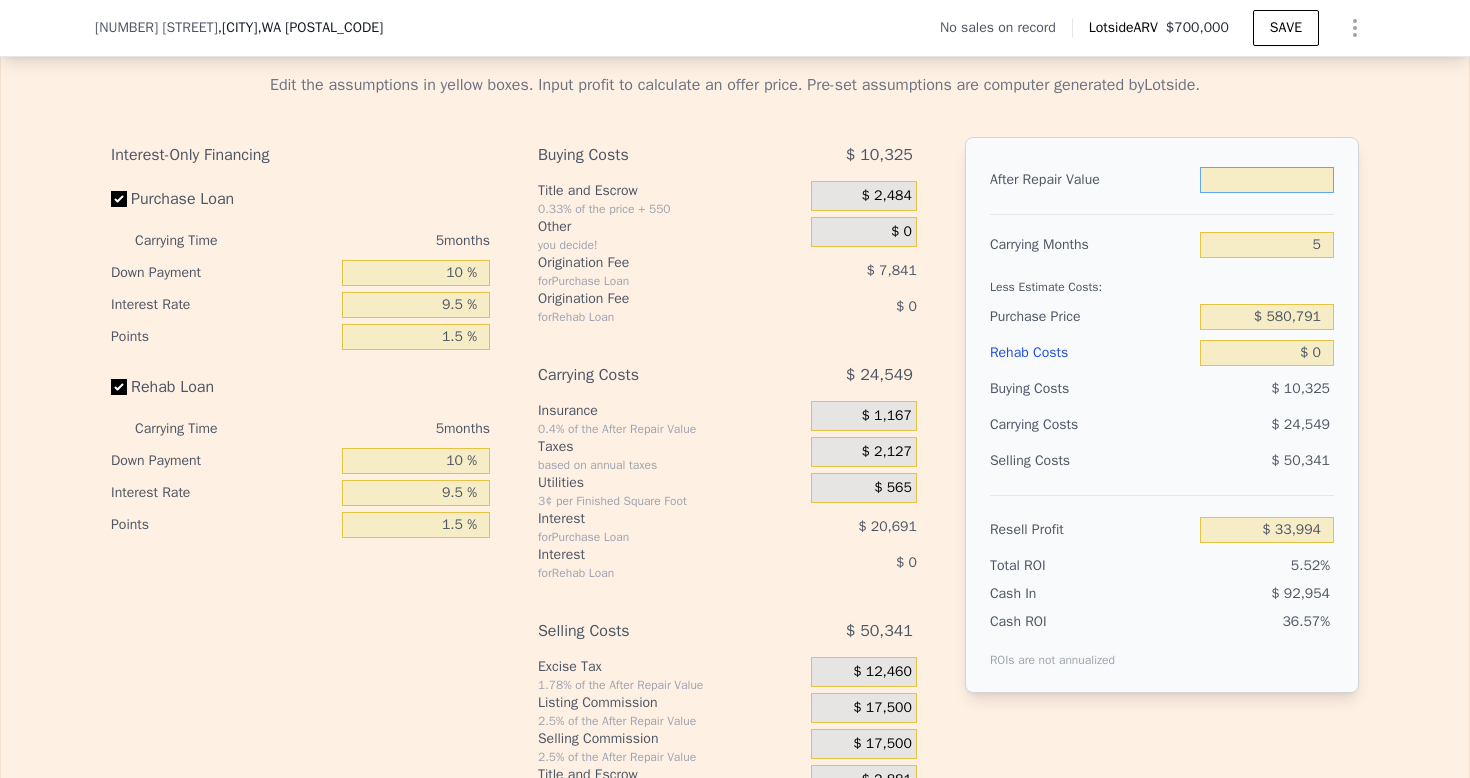 type on "$ 6" 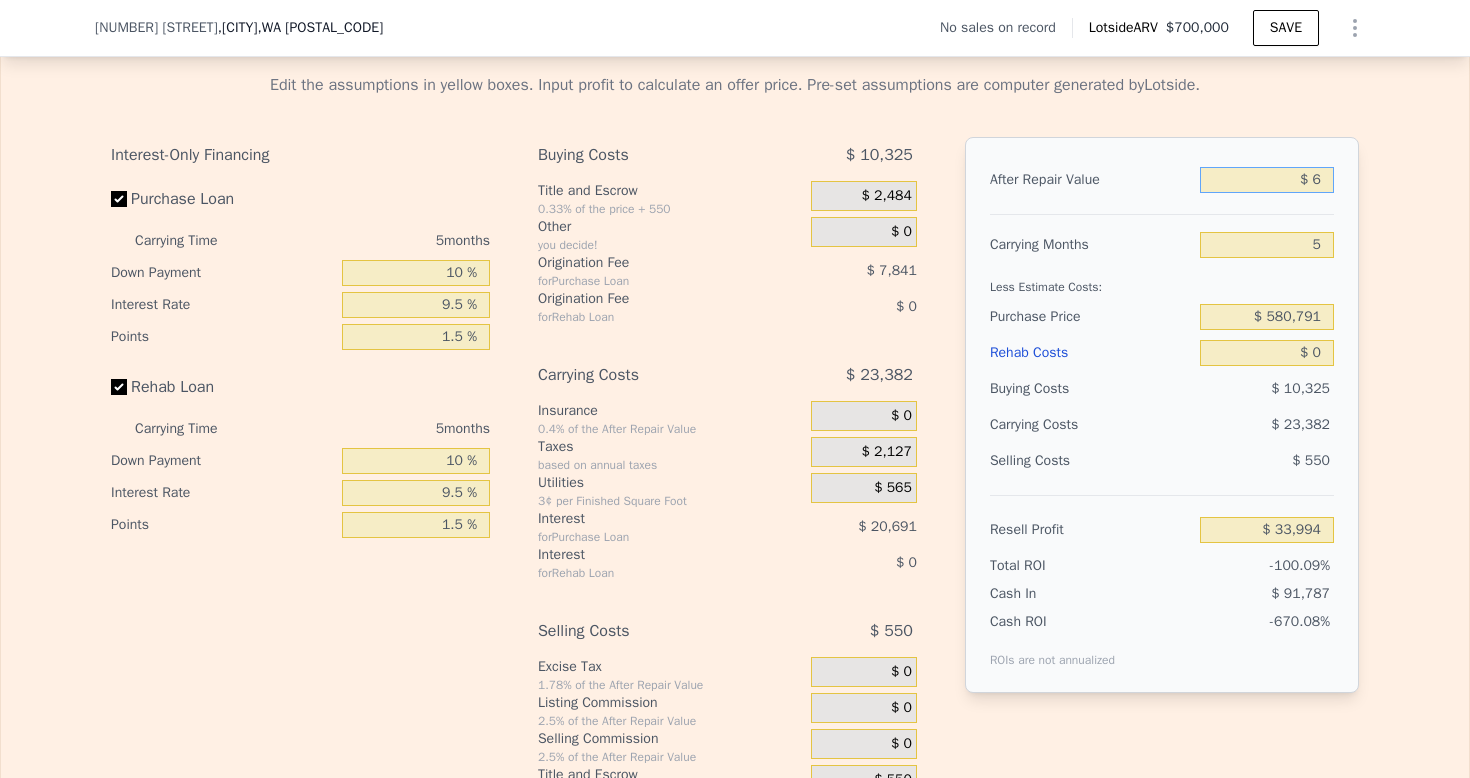 type on "-$ 615,042" 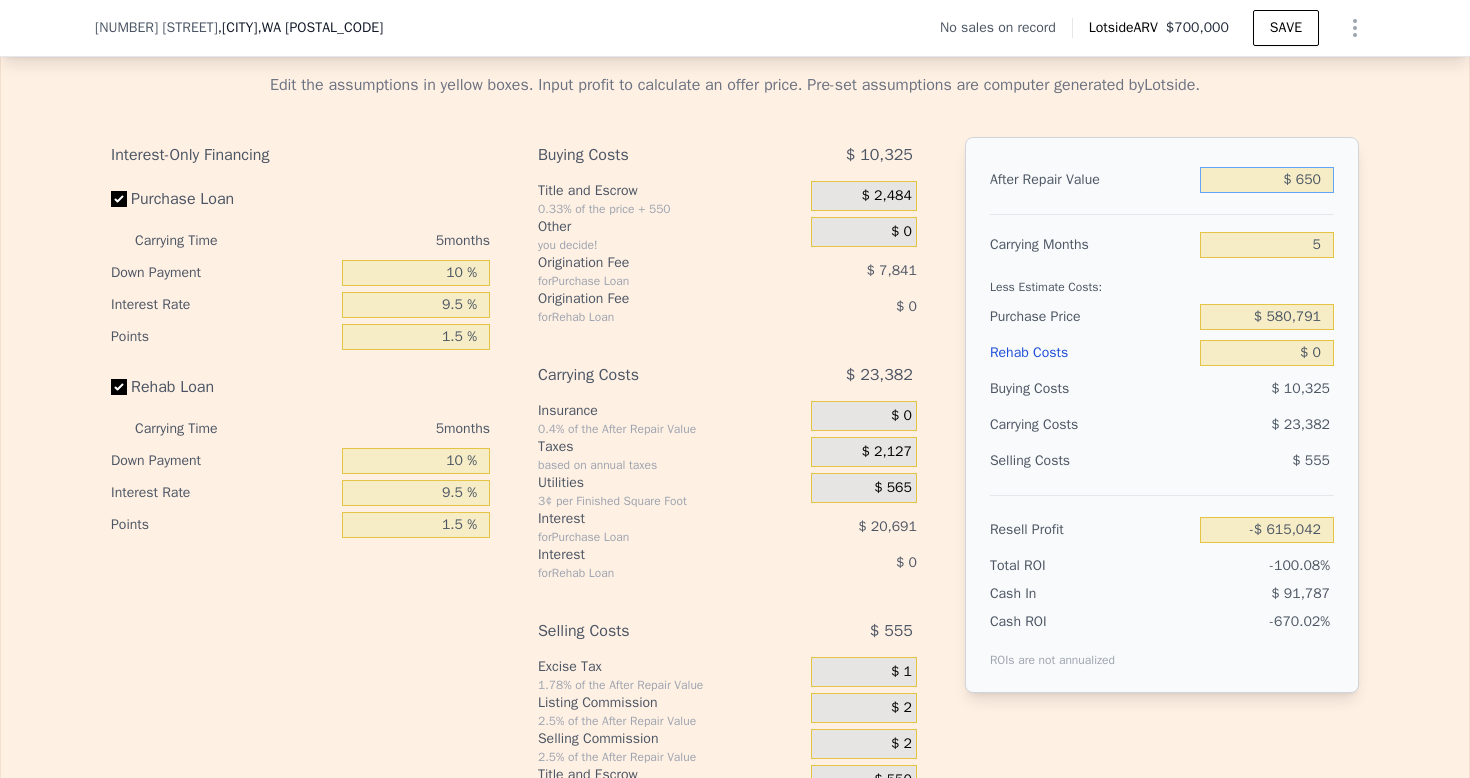 type on "$ 6,500" 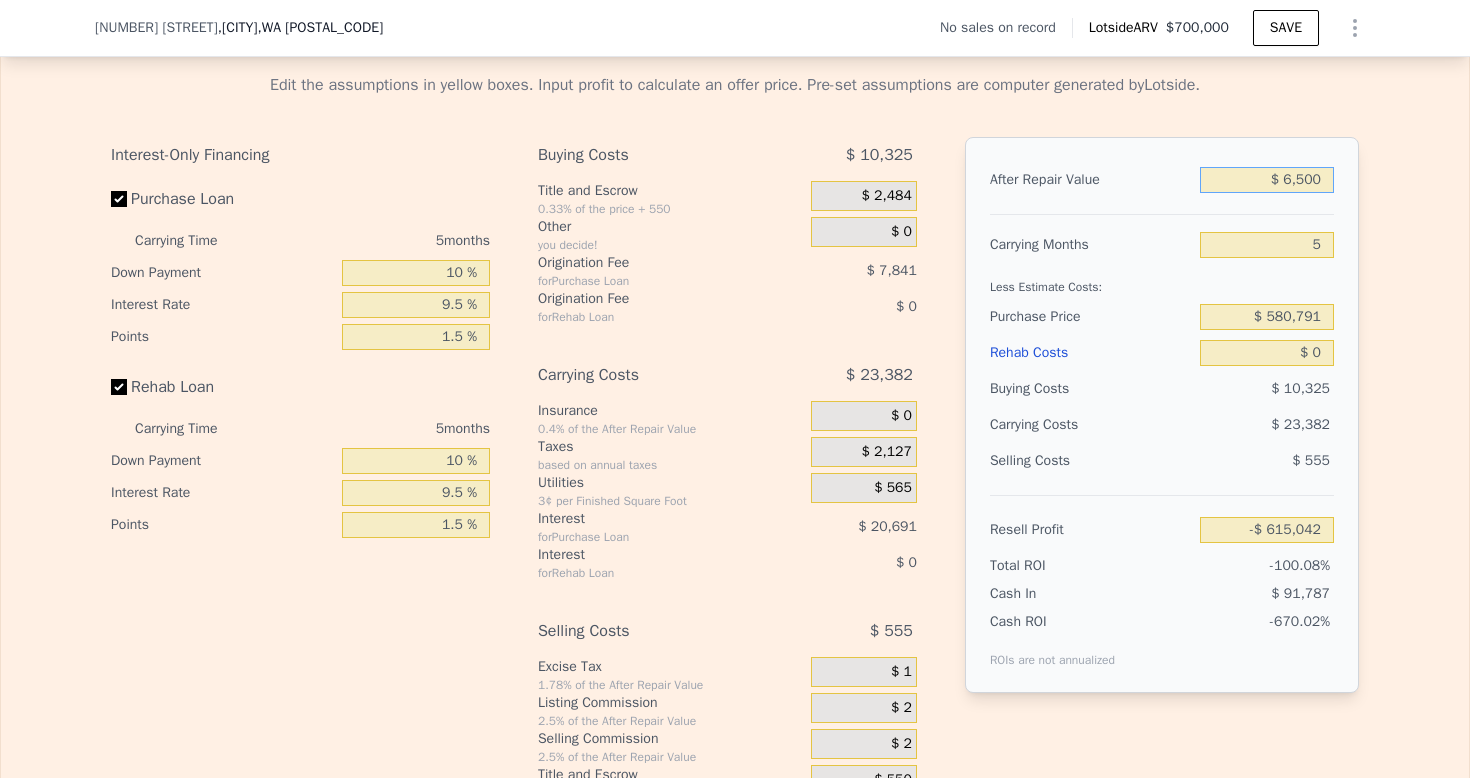 type on "-$ 614,445" 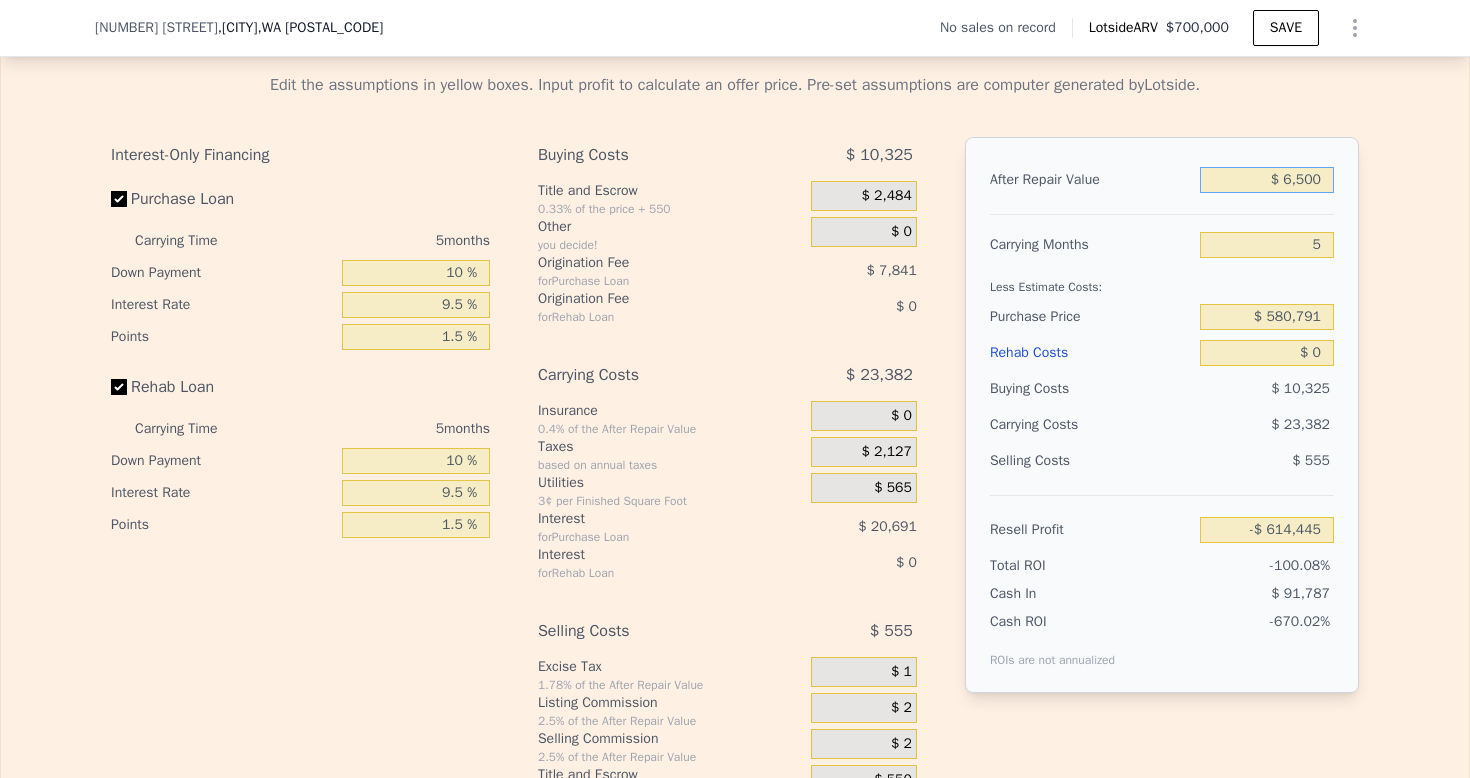 type on "$ 65,000" 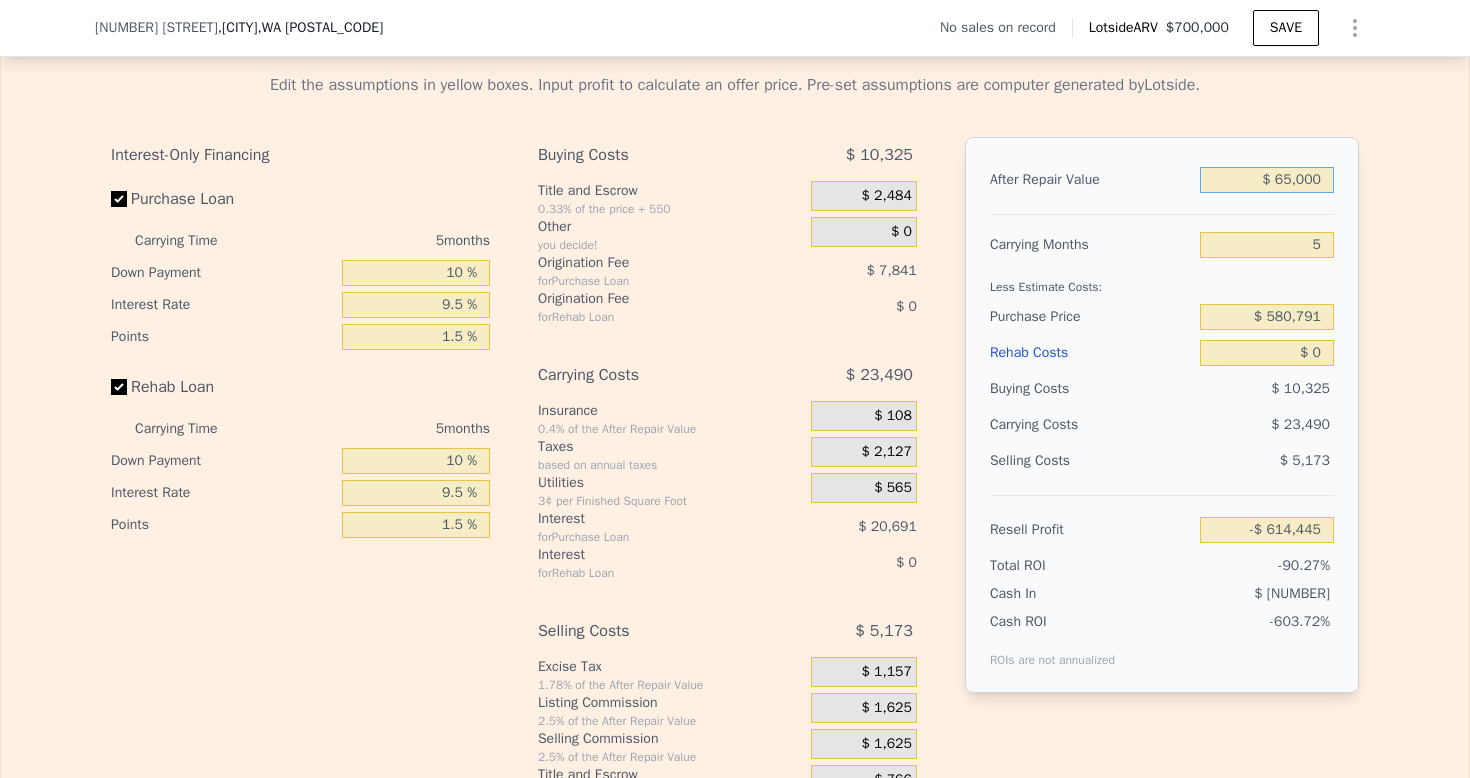 type on "-$ 554,779" 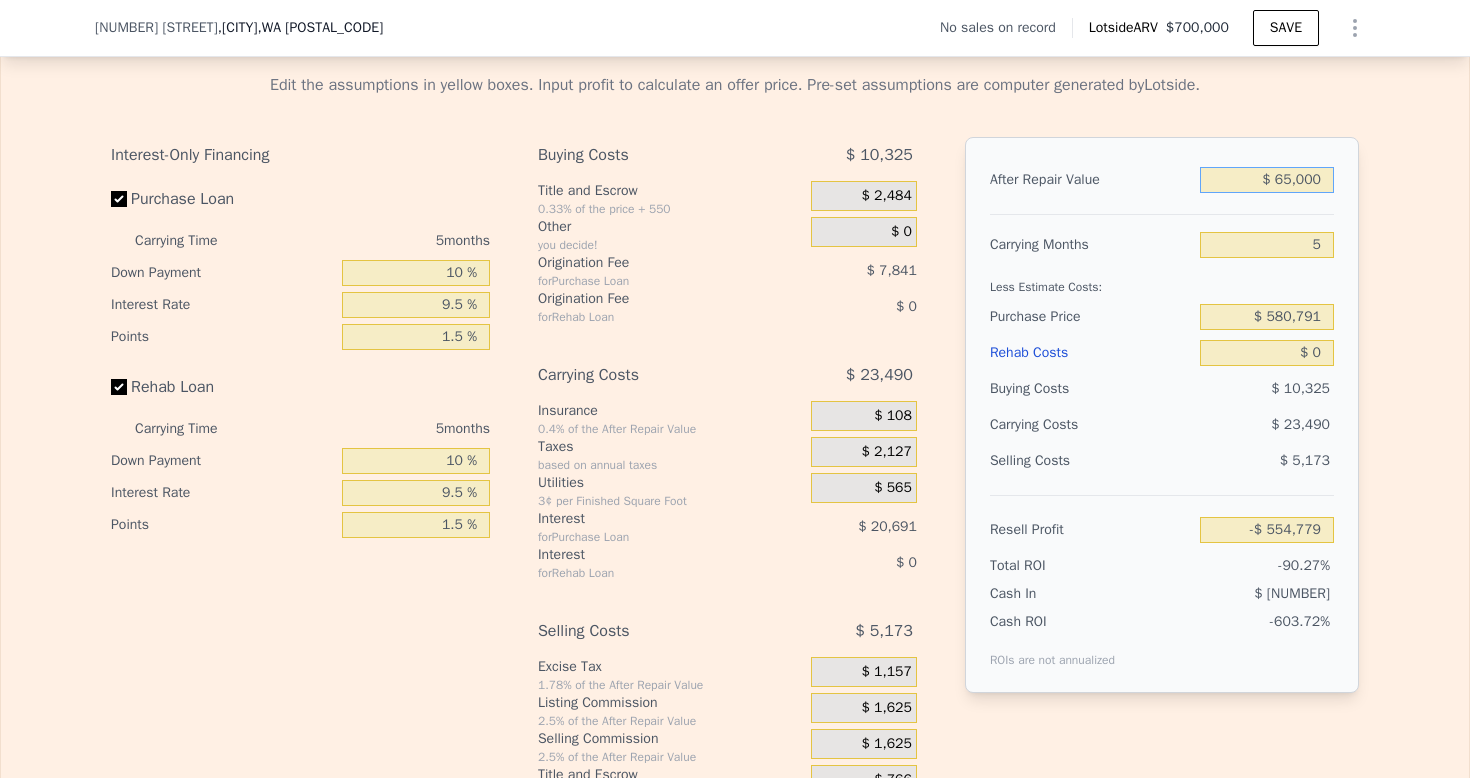 type on "$ 650,000" 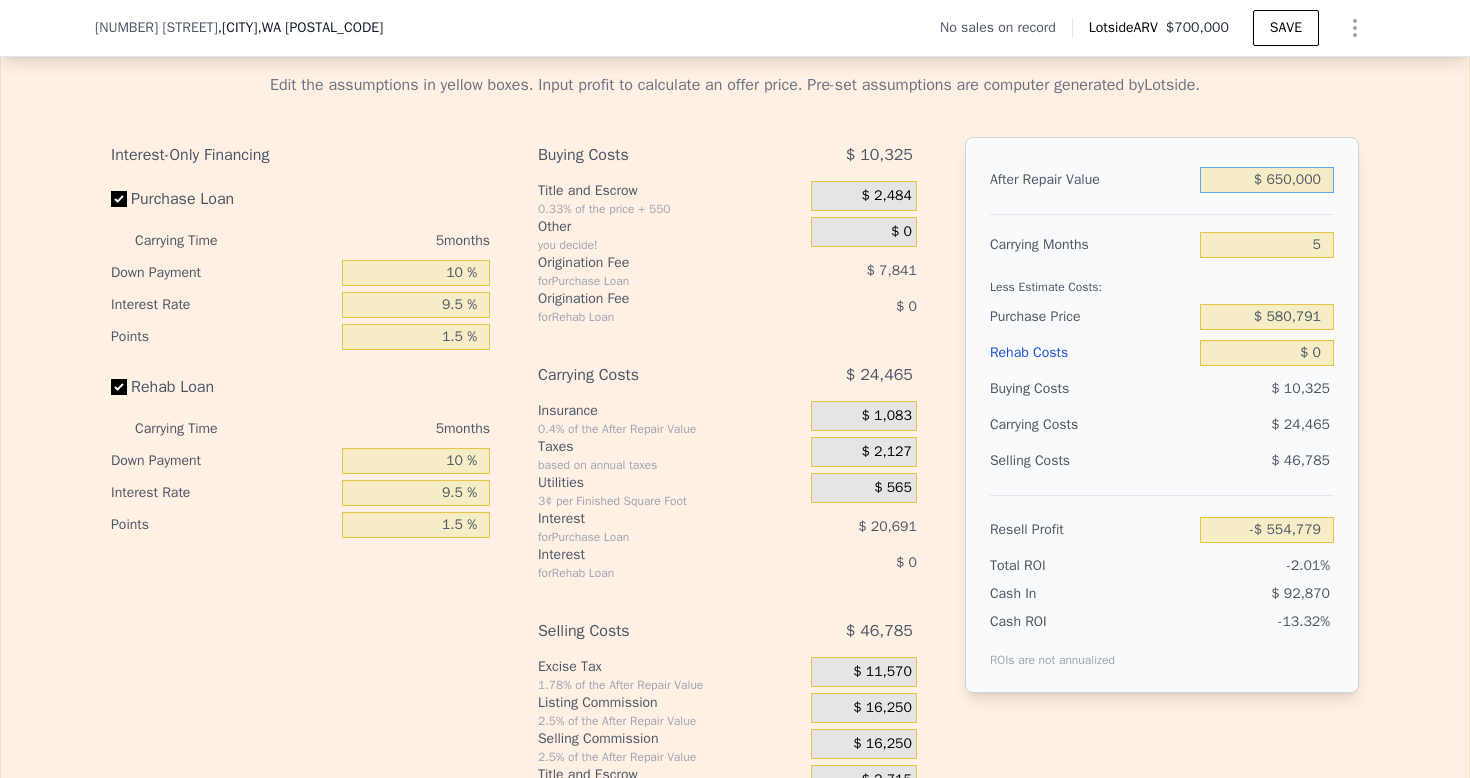 type on "-$ 12,366" 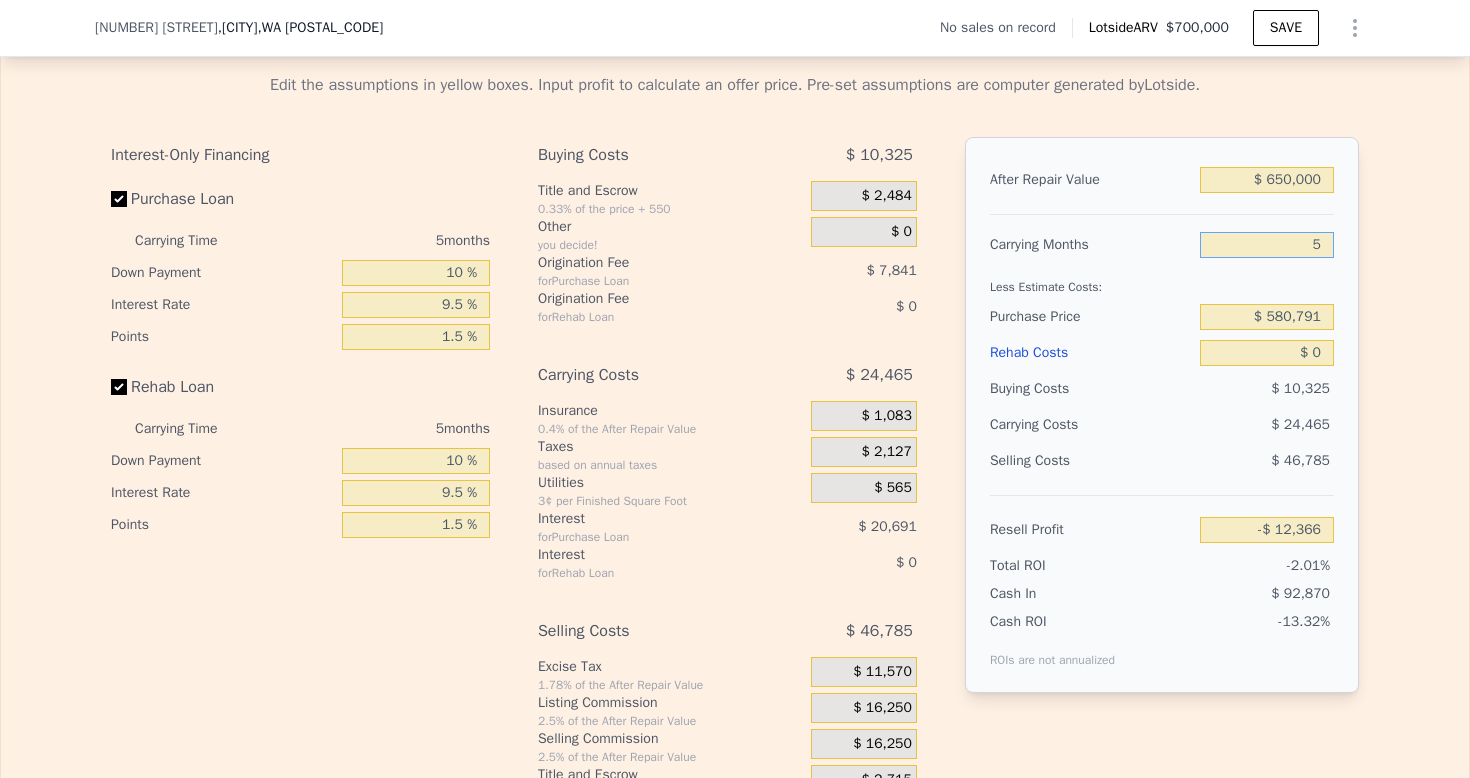 click on "5" at bounding box center [1267, 245] 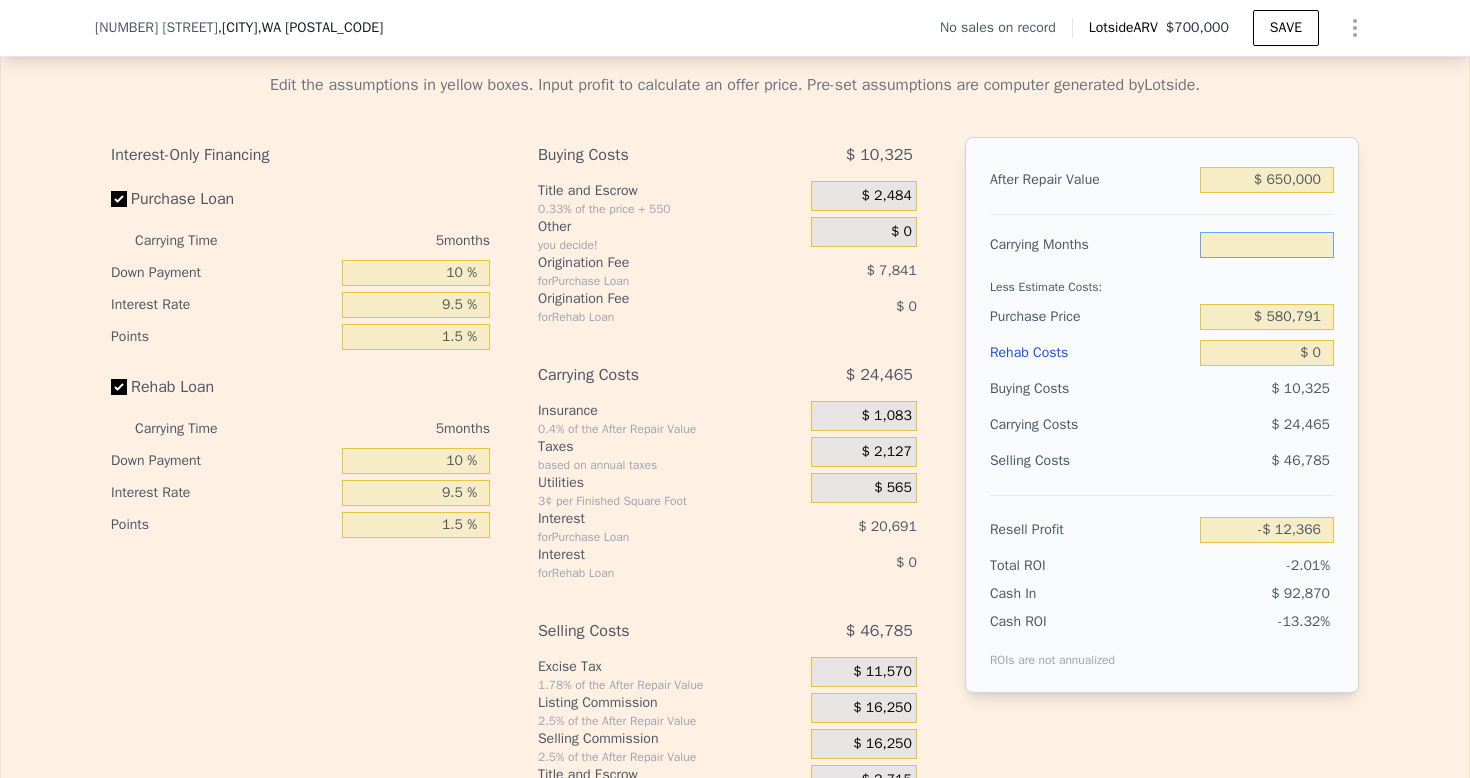 type on "3" 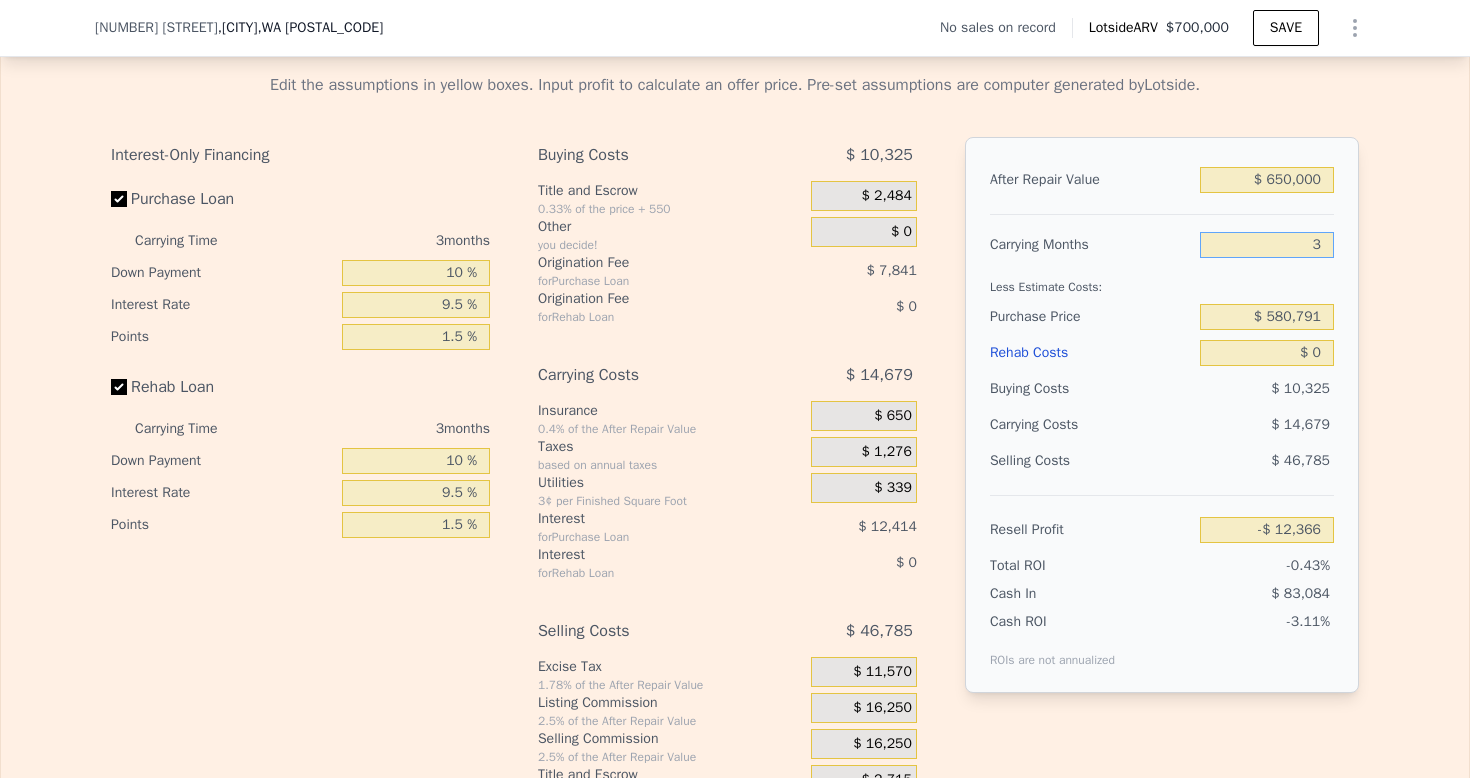 type on "-$ 2,580" 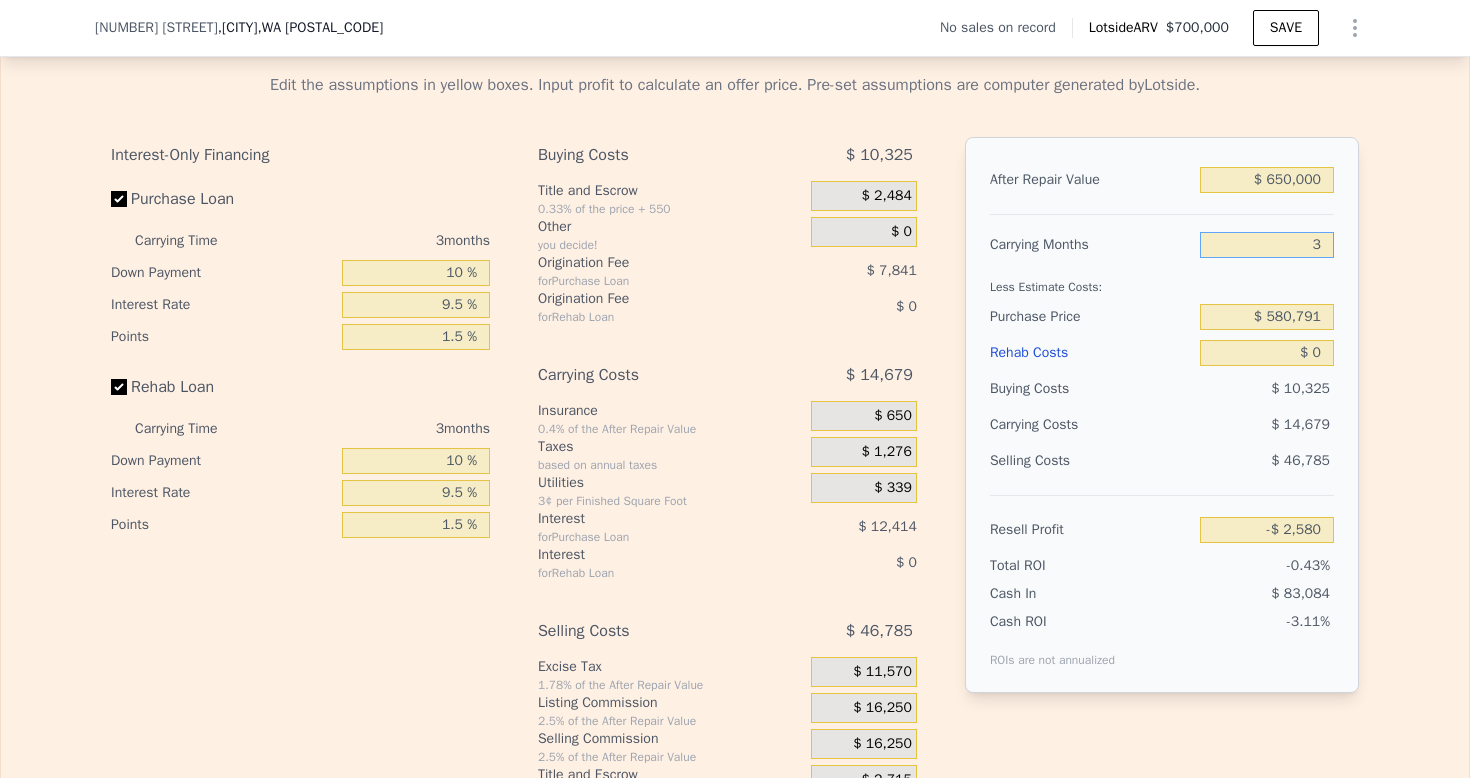 type on "3" 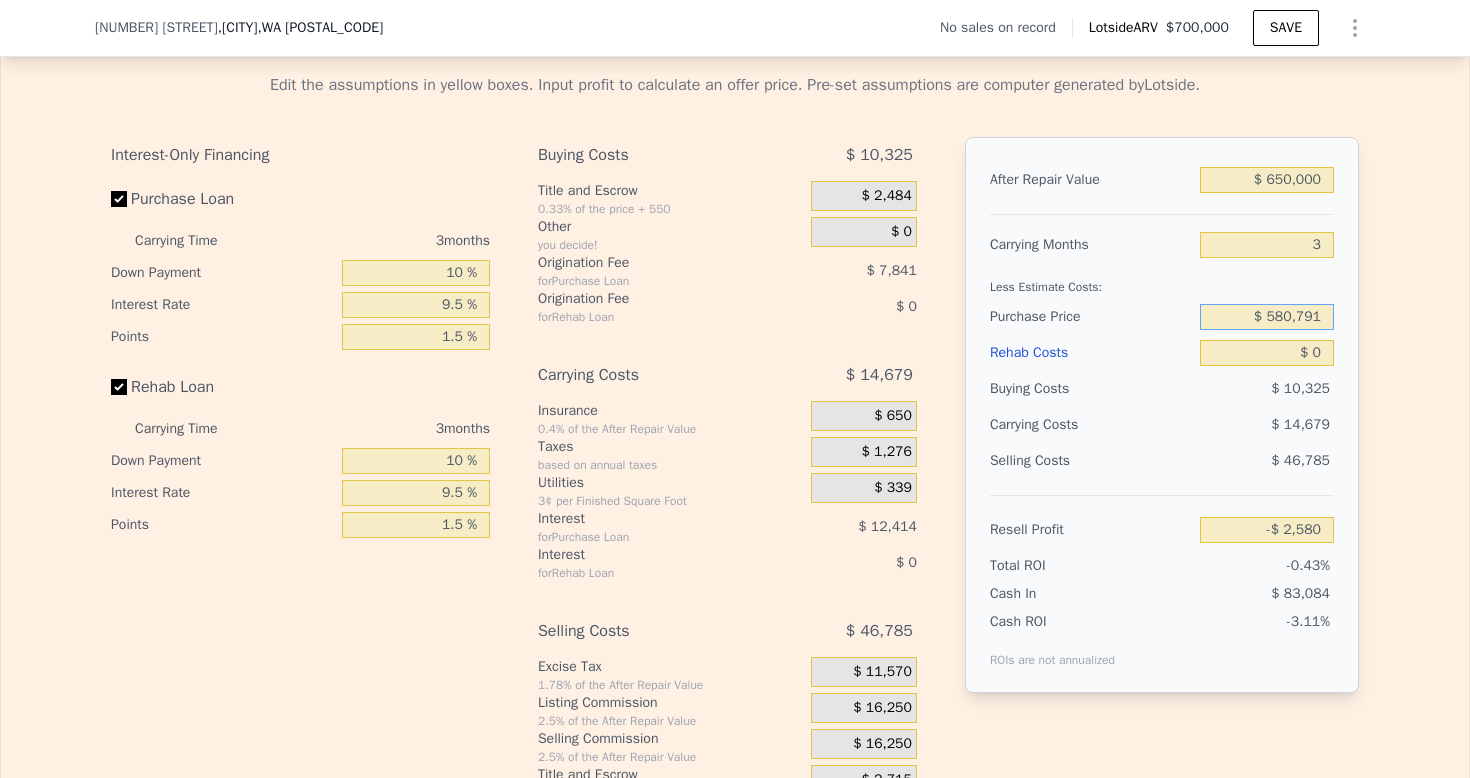 drag, startPoint x: 1256, startPoint y: 343, endPoint x: 1356, endPoint y: 356, distance: 100.84146 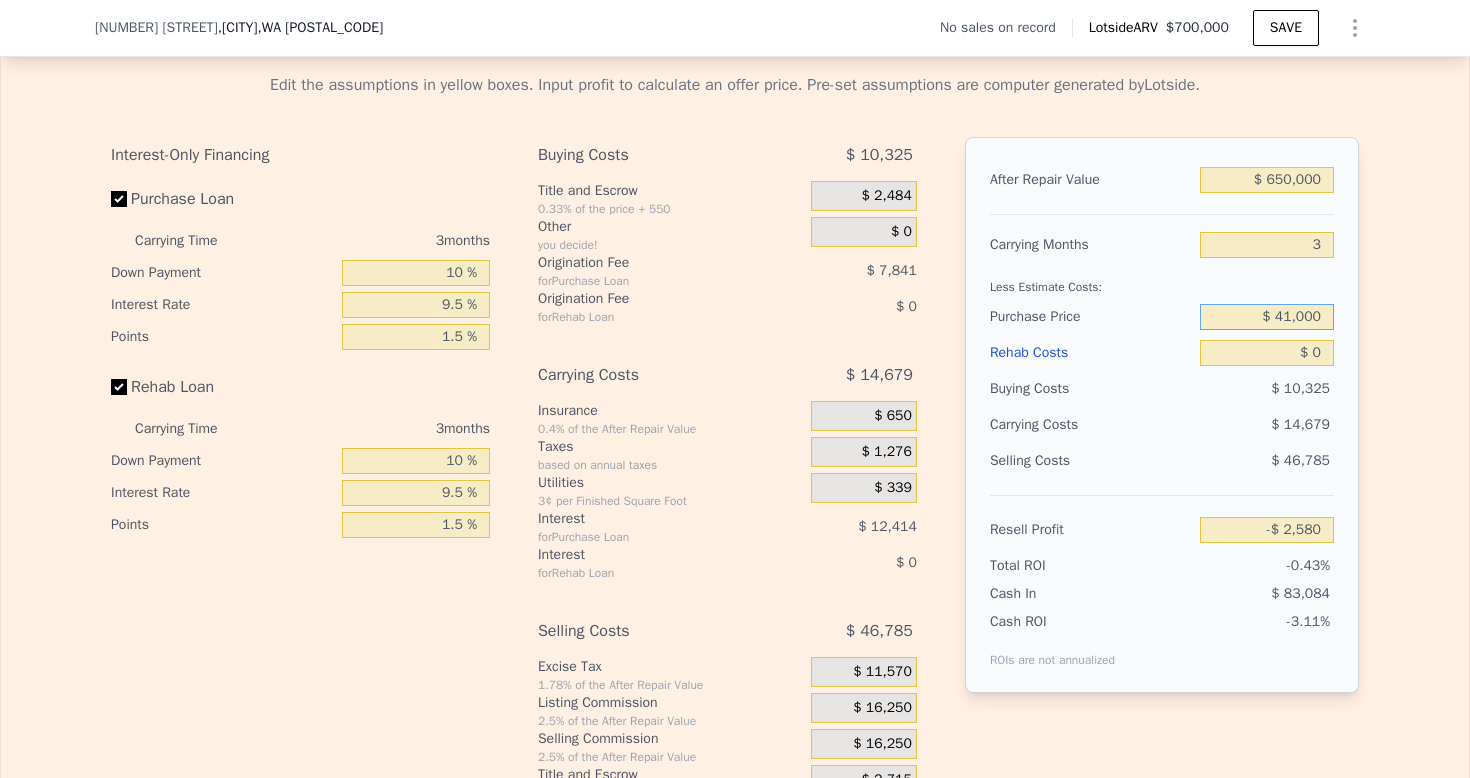 type on "$ 410,000" 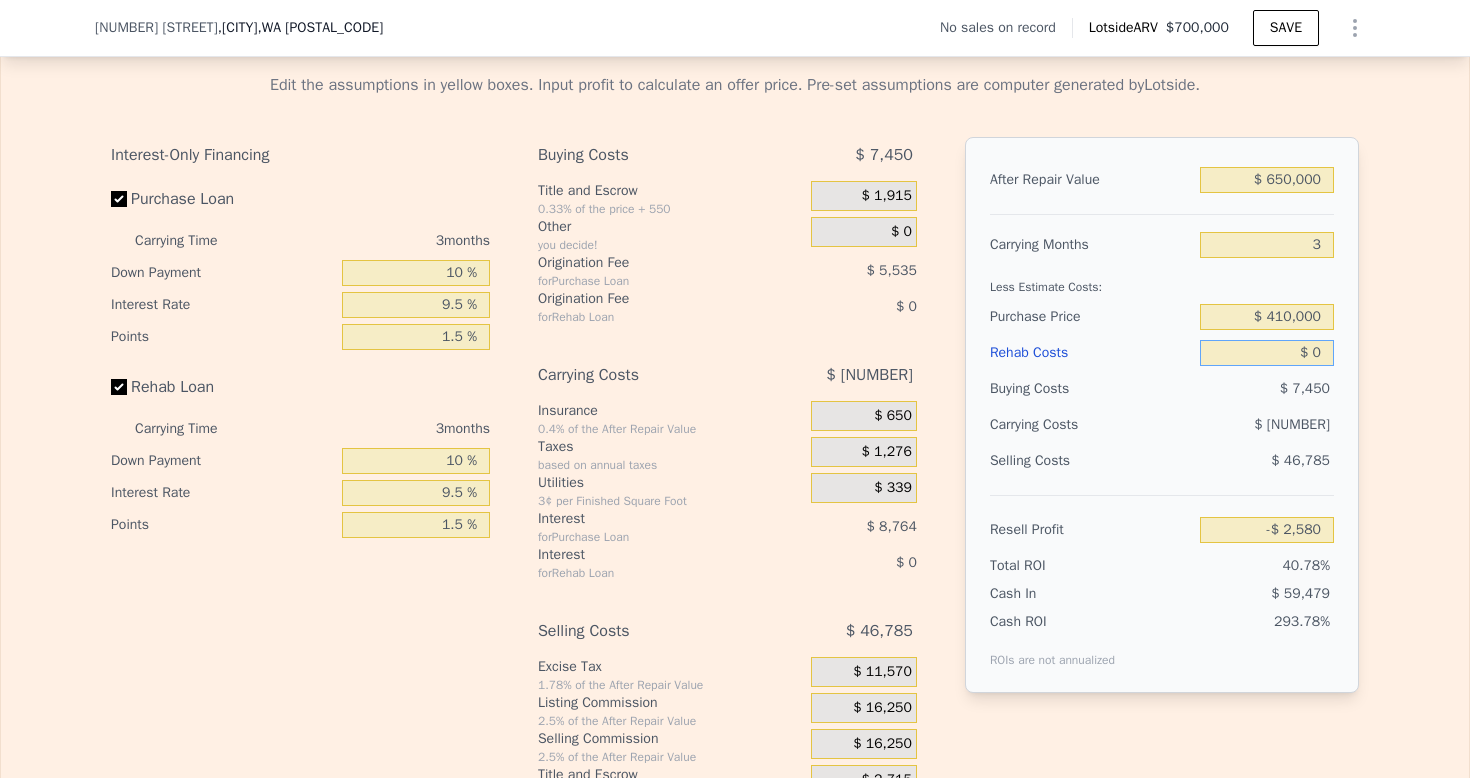 click on "$ 0" at bounding box center (1267, 353) 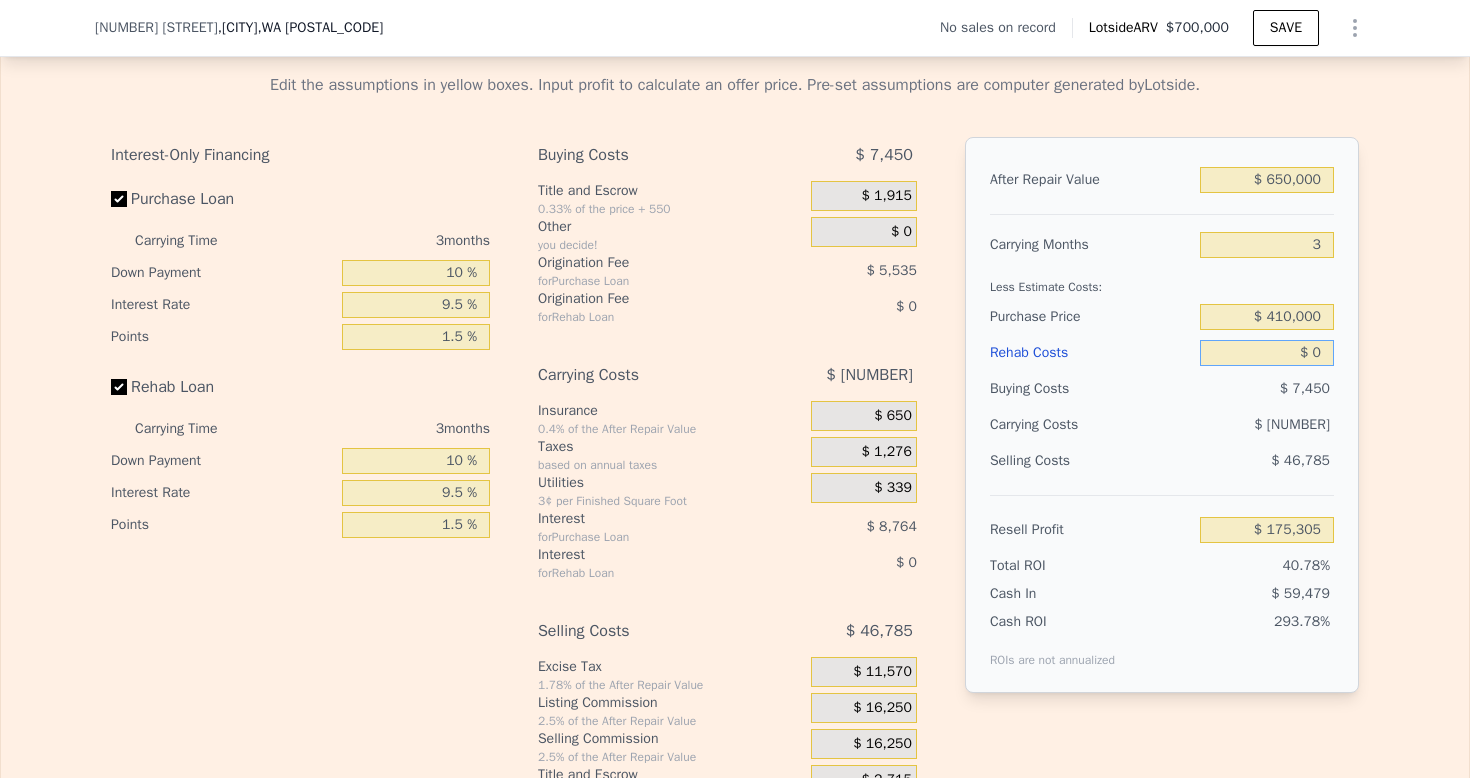 type on "$ 174,737" 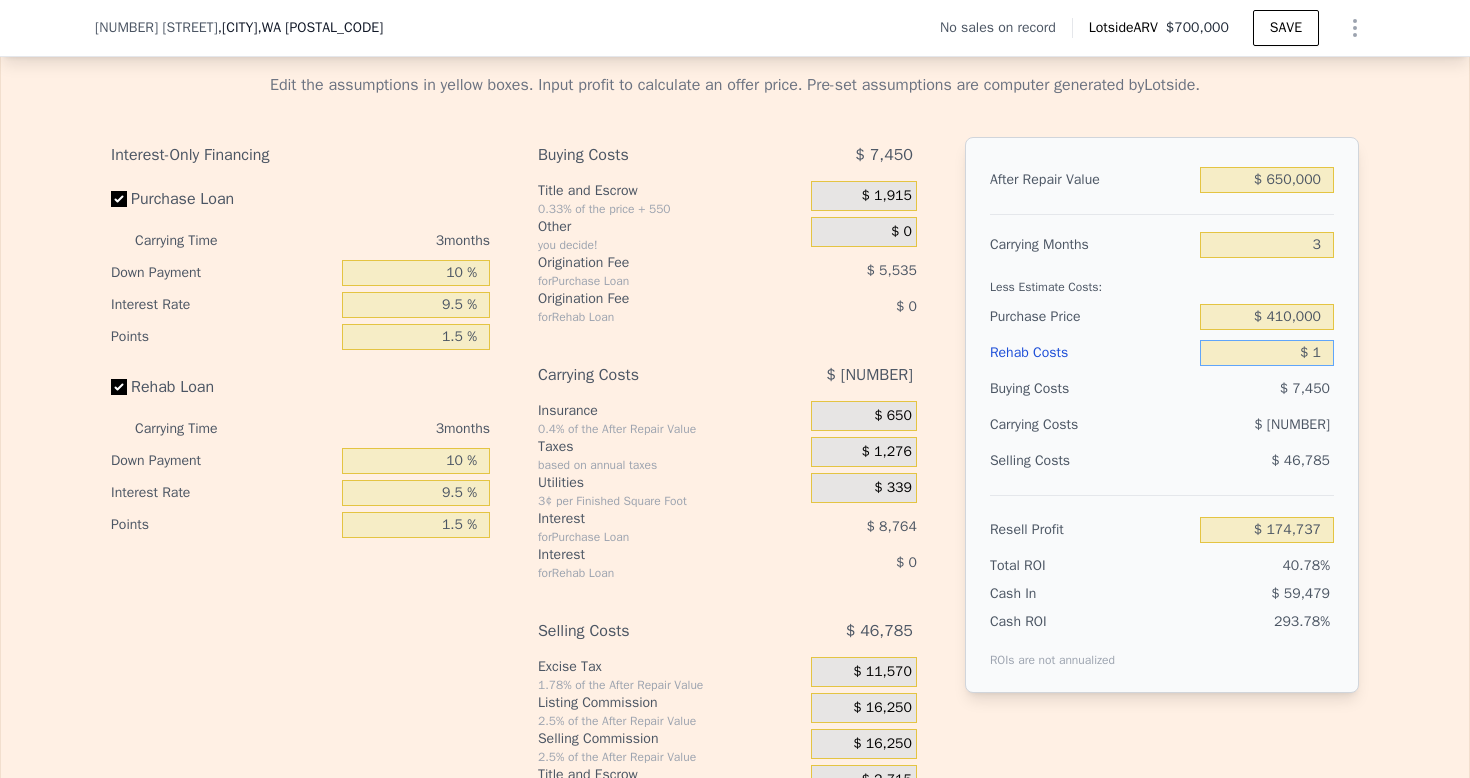 type on "$ 10" 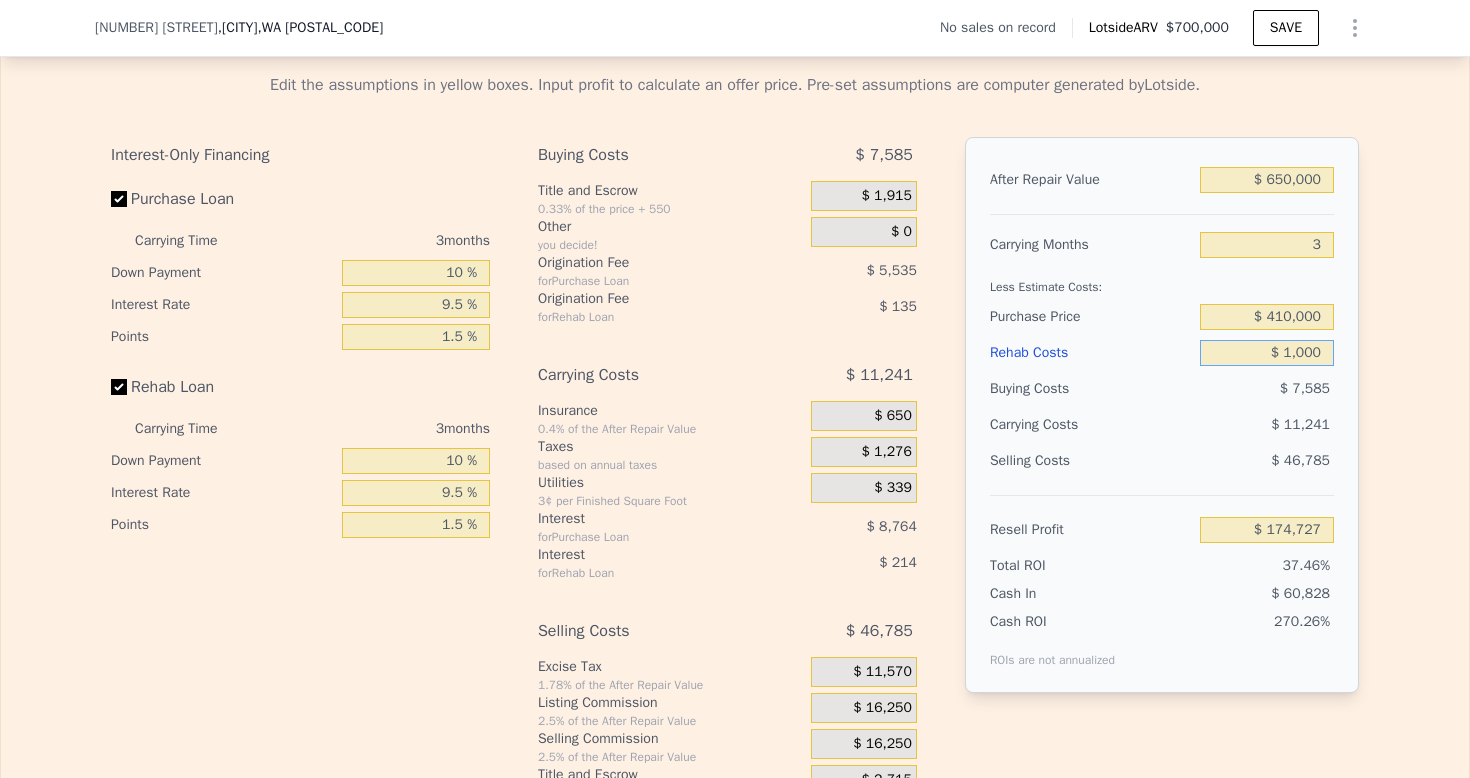 type on "$ 10,000" 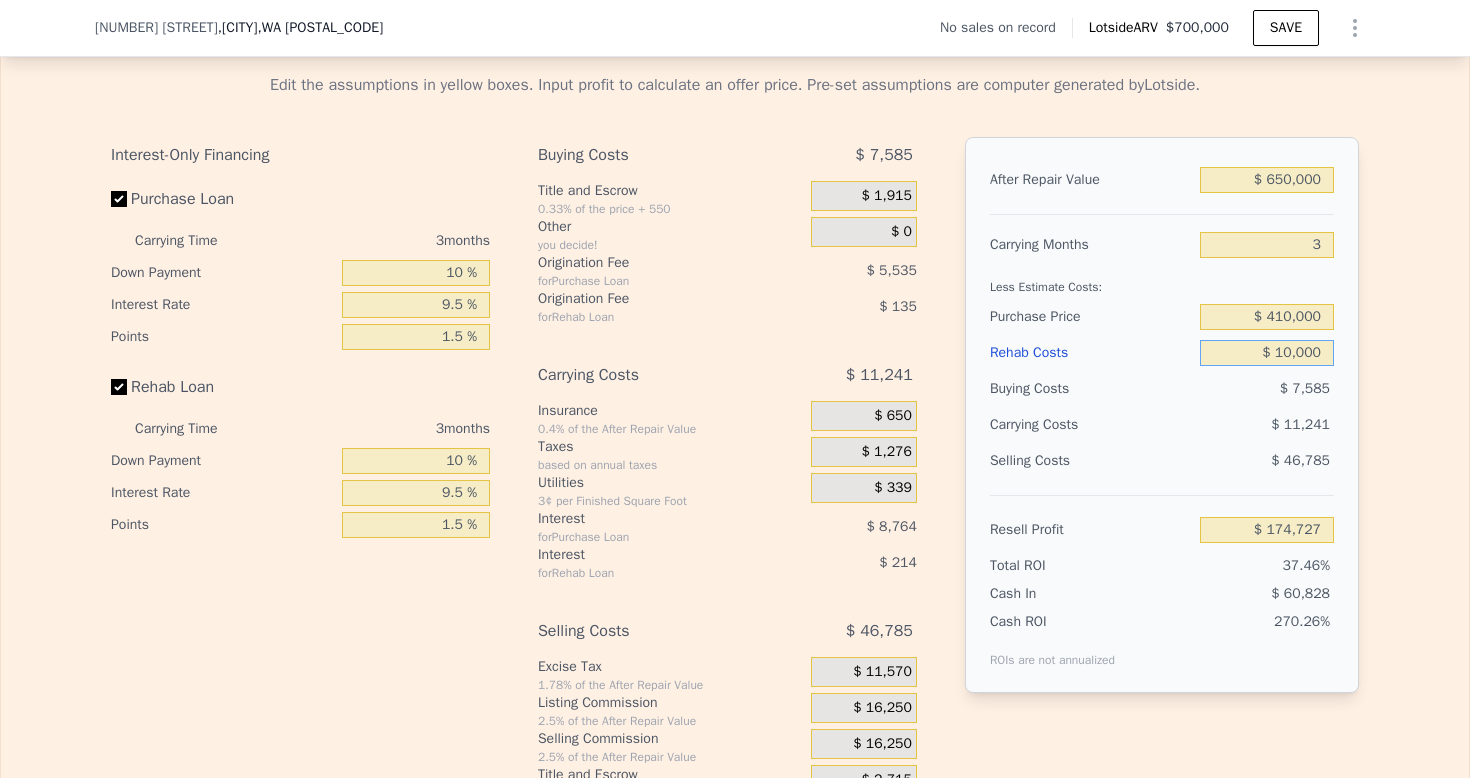 type on "$ 164,389" 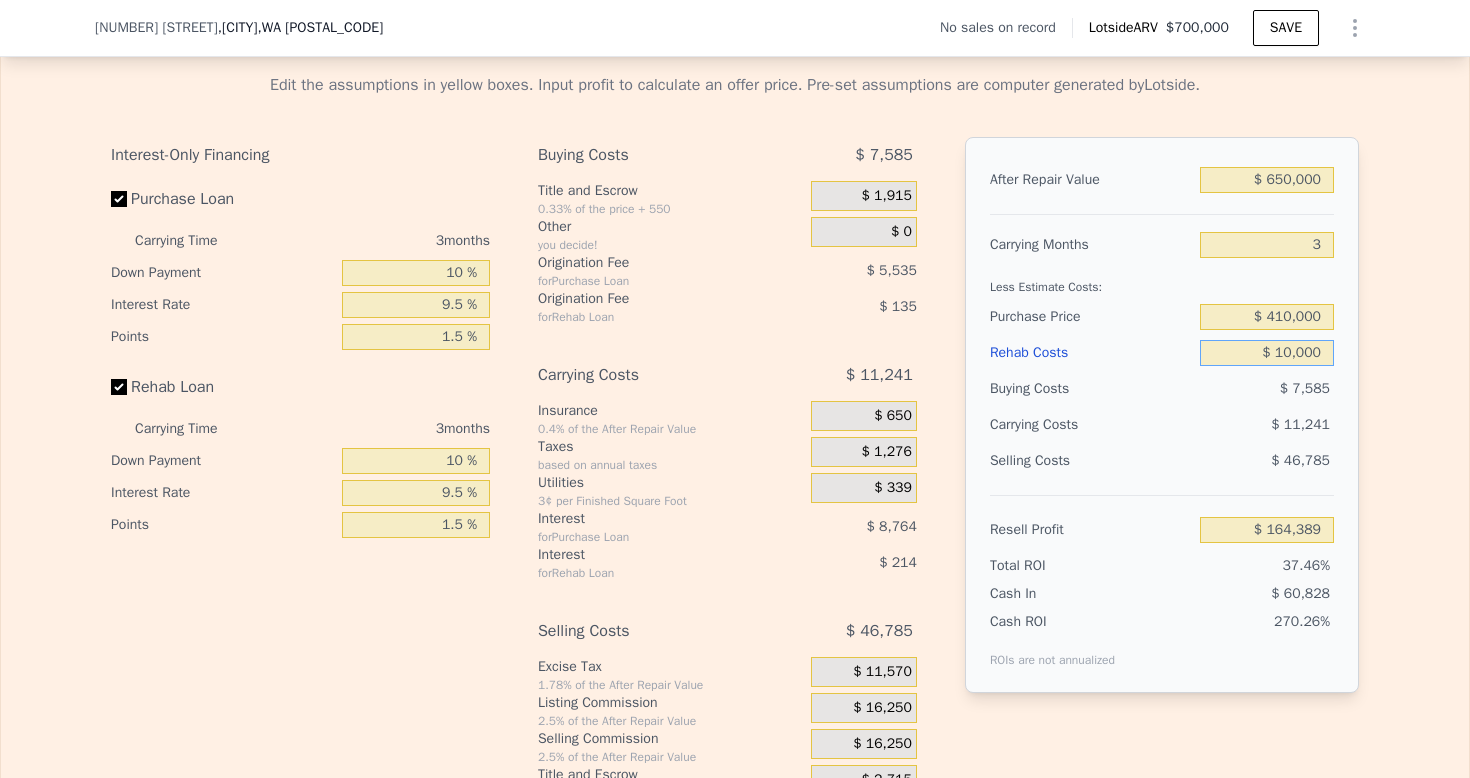 type on "$ 100,000" 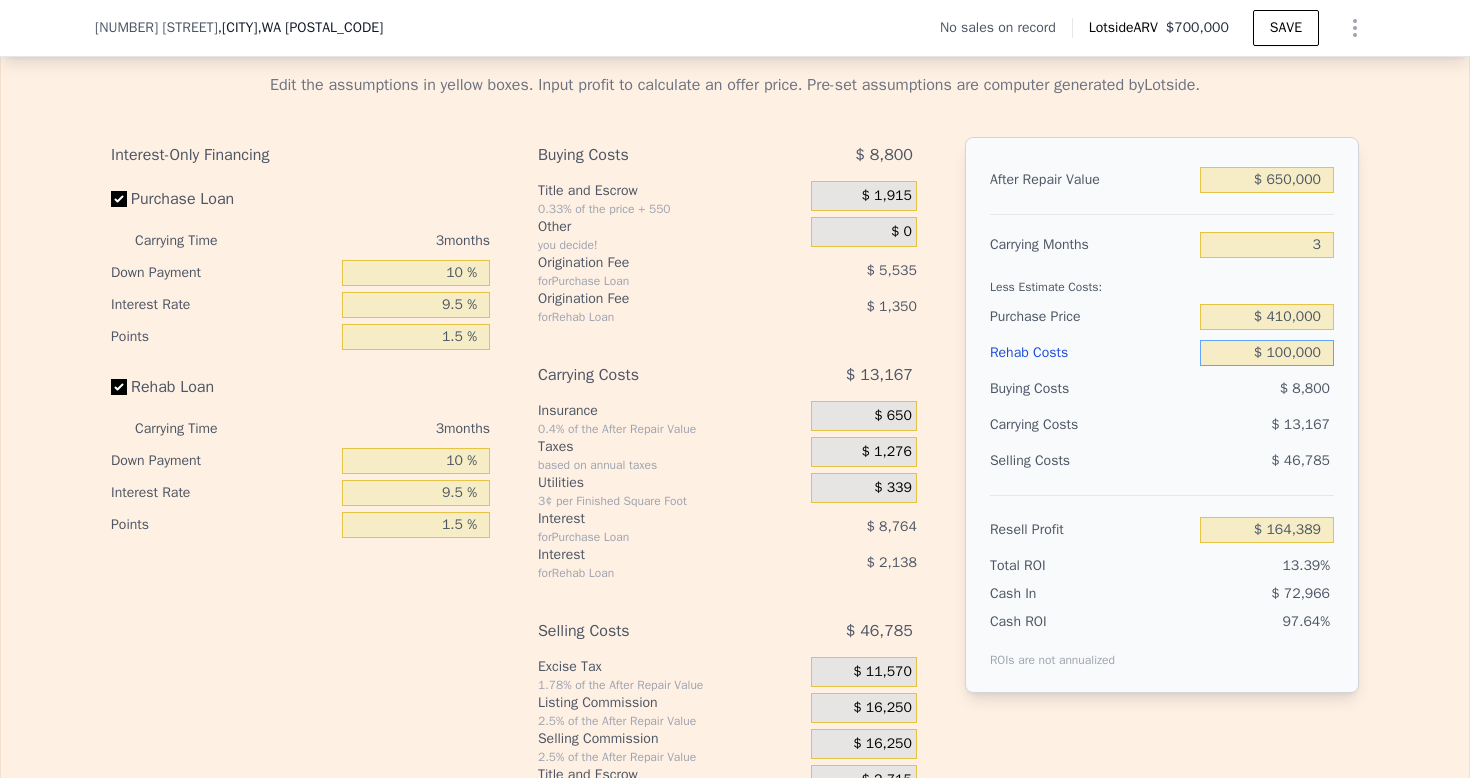 type on "$ 71,248" 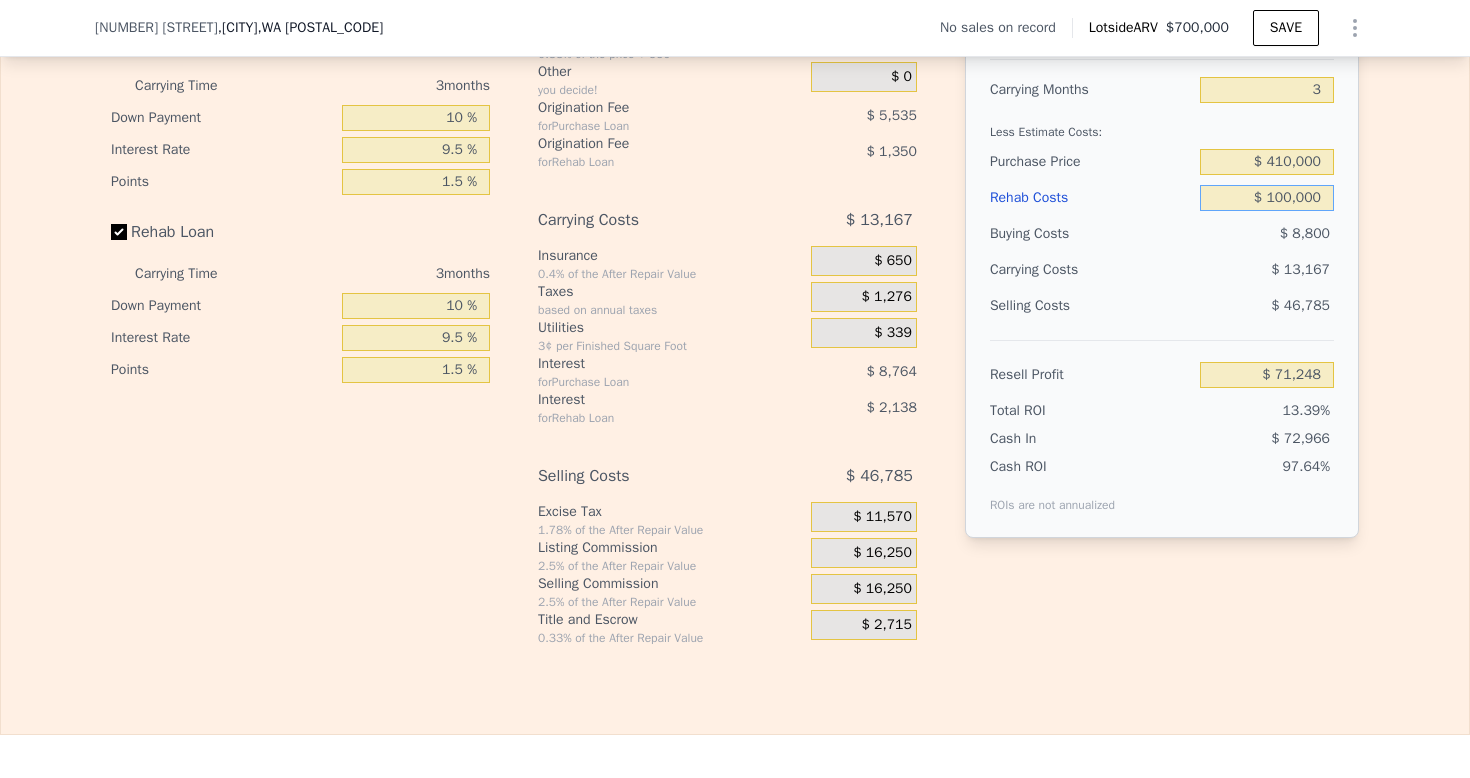 scroll, scrollTop: 2995, scrollLeft: 0, axis: vertical 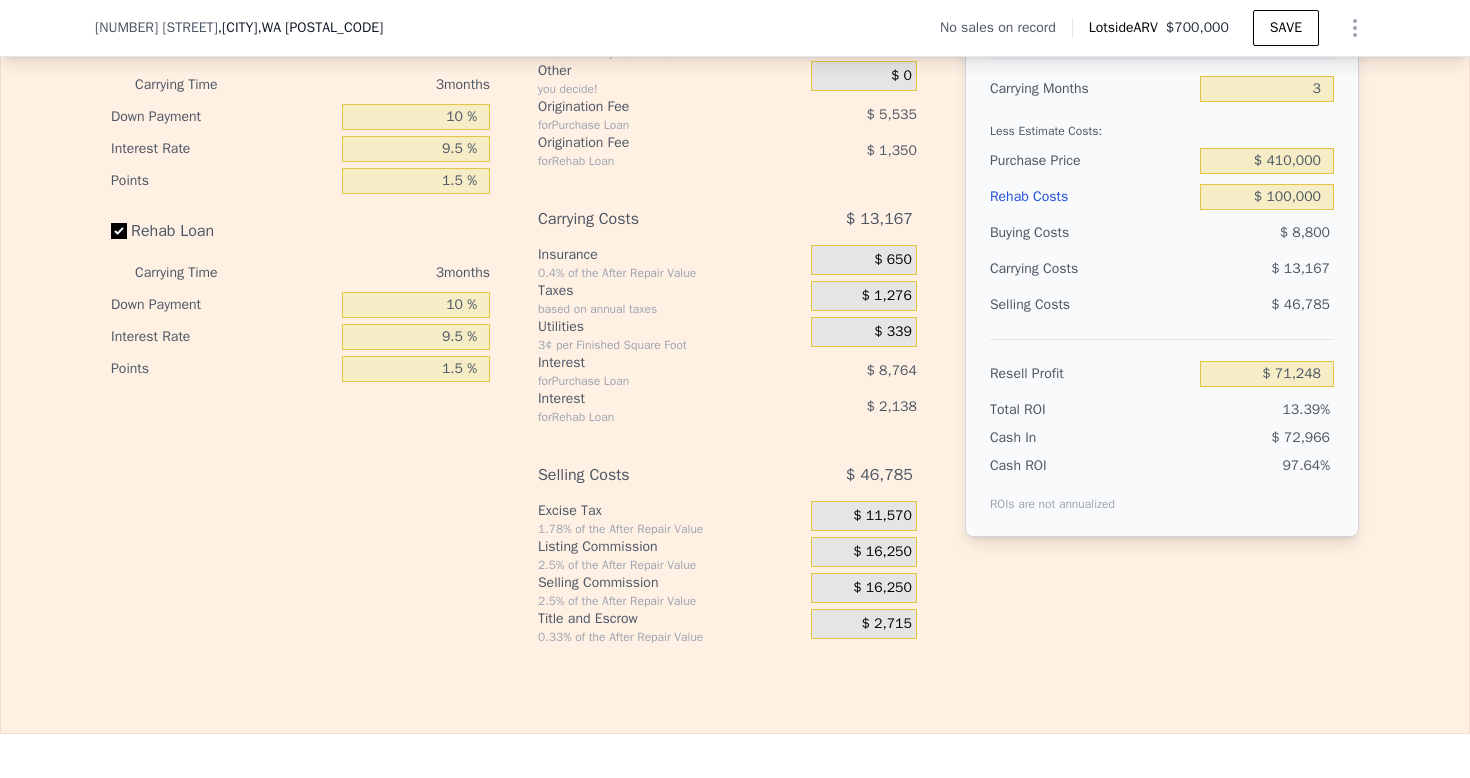 click on "$ 11,570" at bounding box center (864, 519) 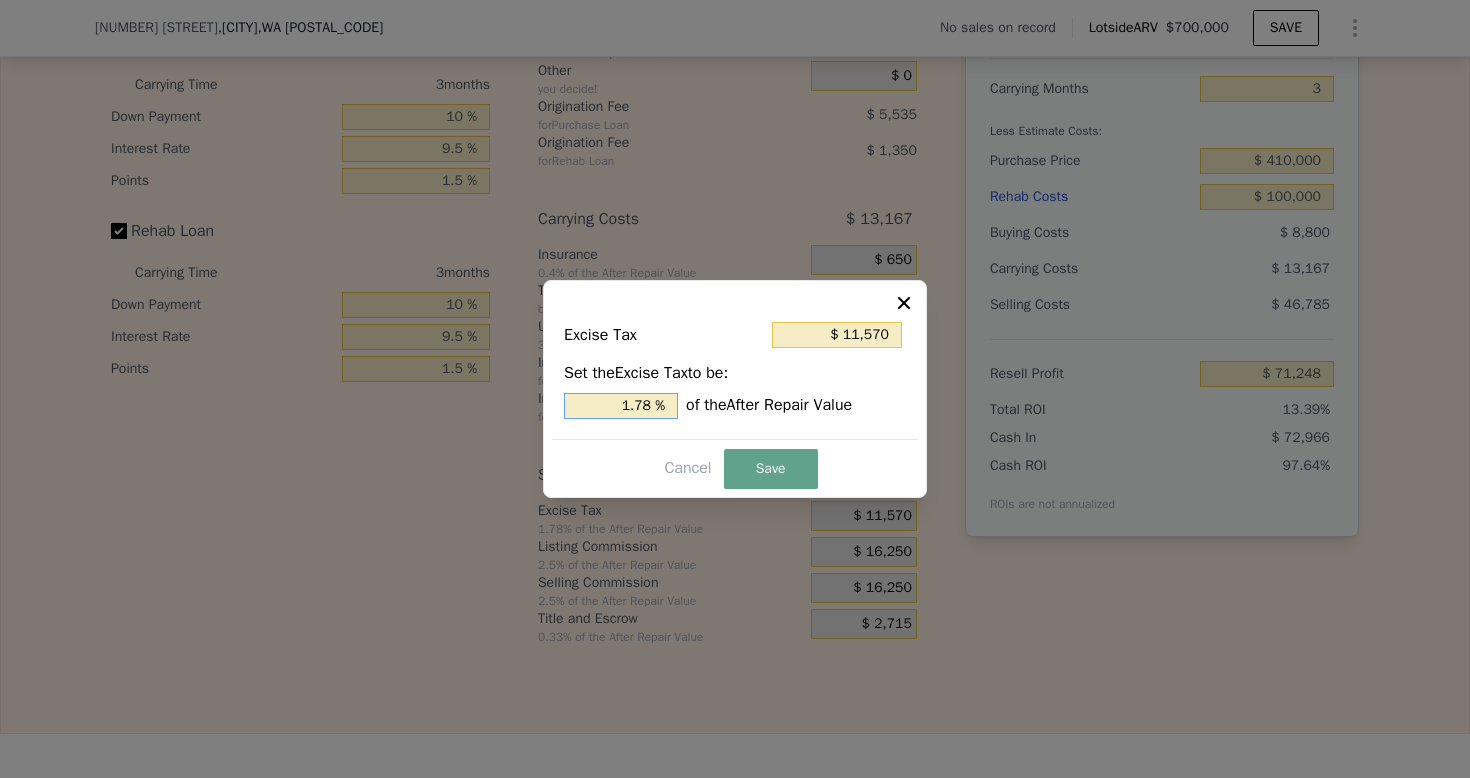 drag, startPoint x: 663, startPoint y: 403, endPoint x: 610, endPoint y: 403, distance: 53 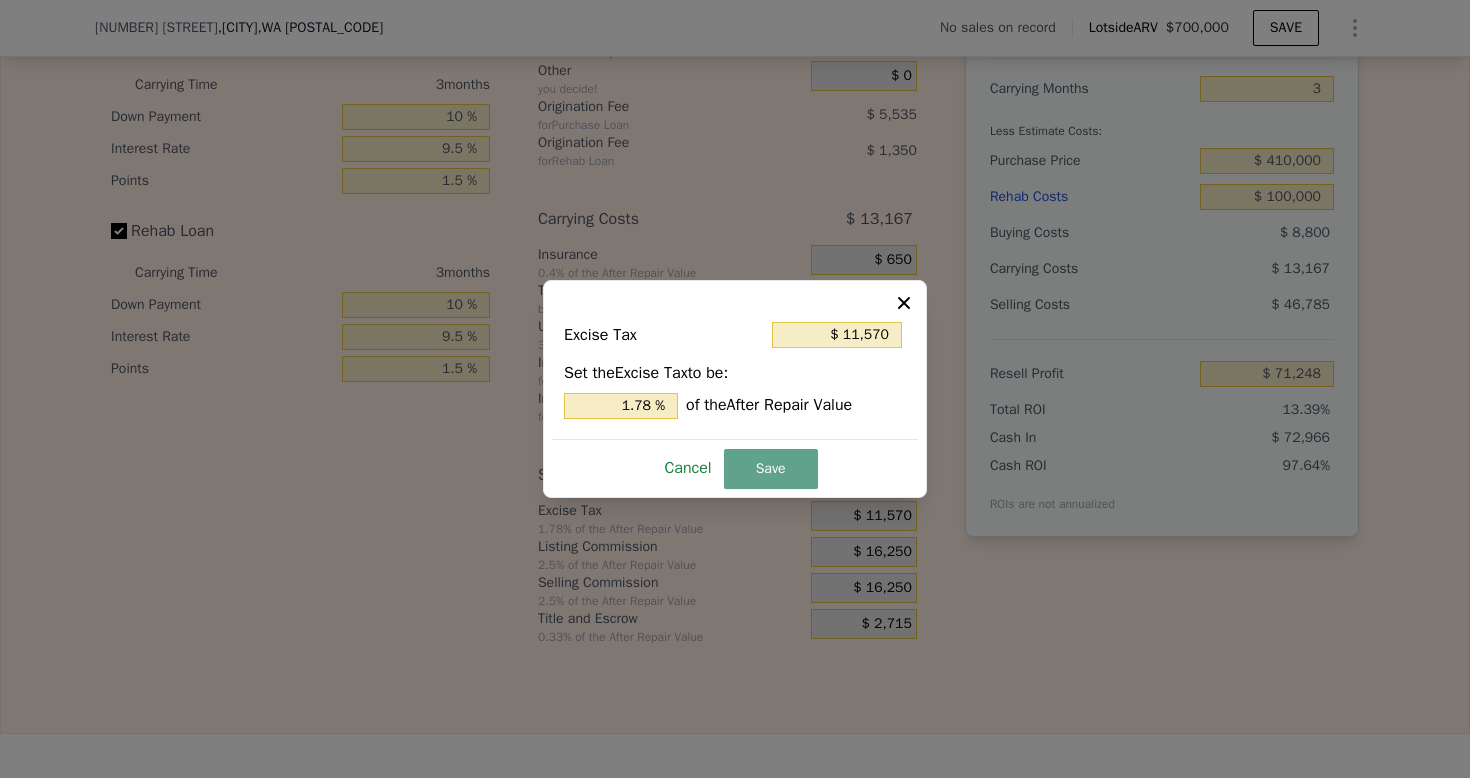 click on "Cancel" at bounding box center [687, 468] 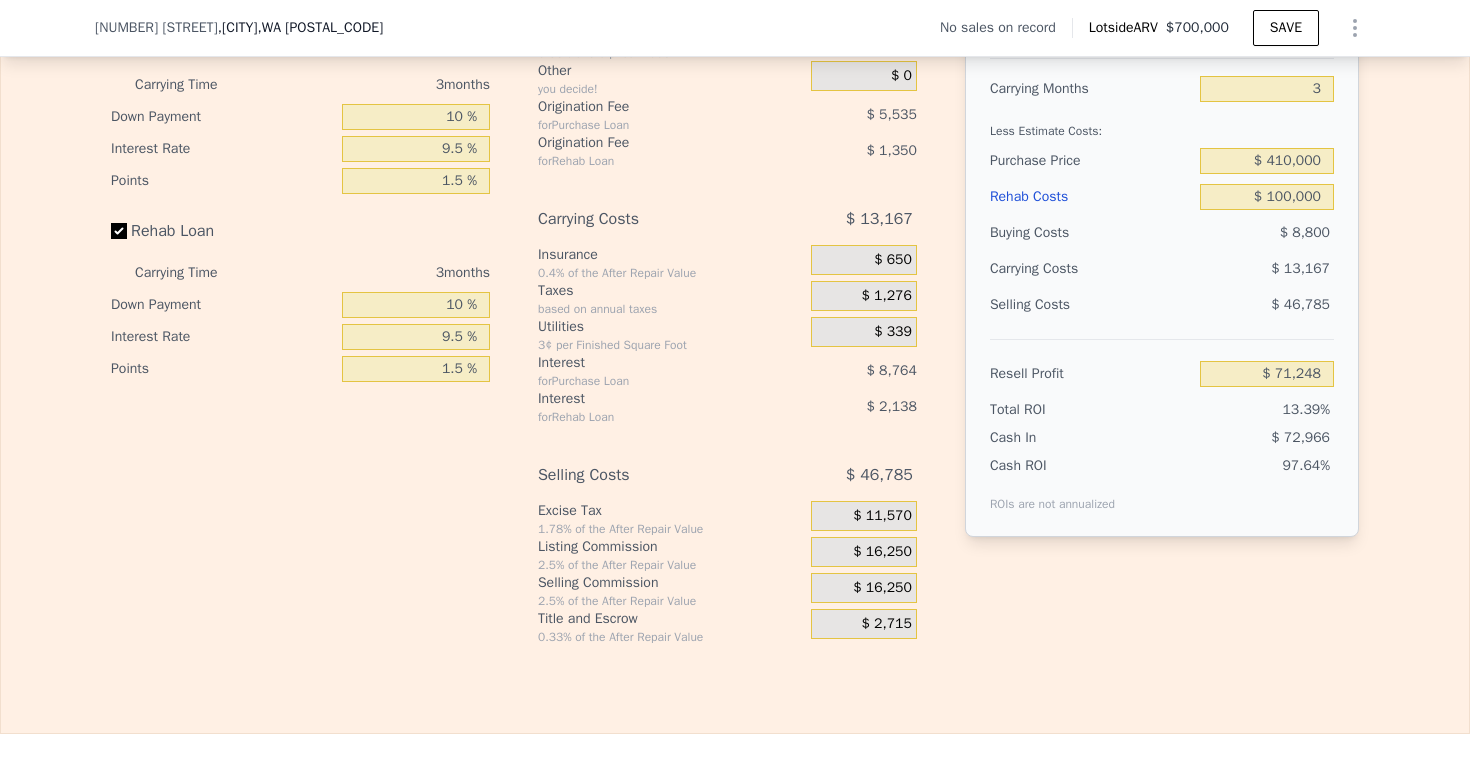 click on "$ 16,250" at bounding box center (864, 552) 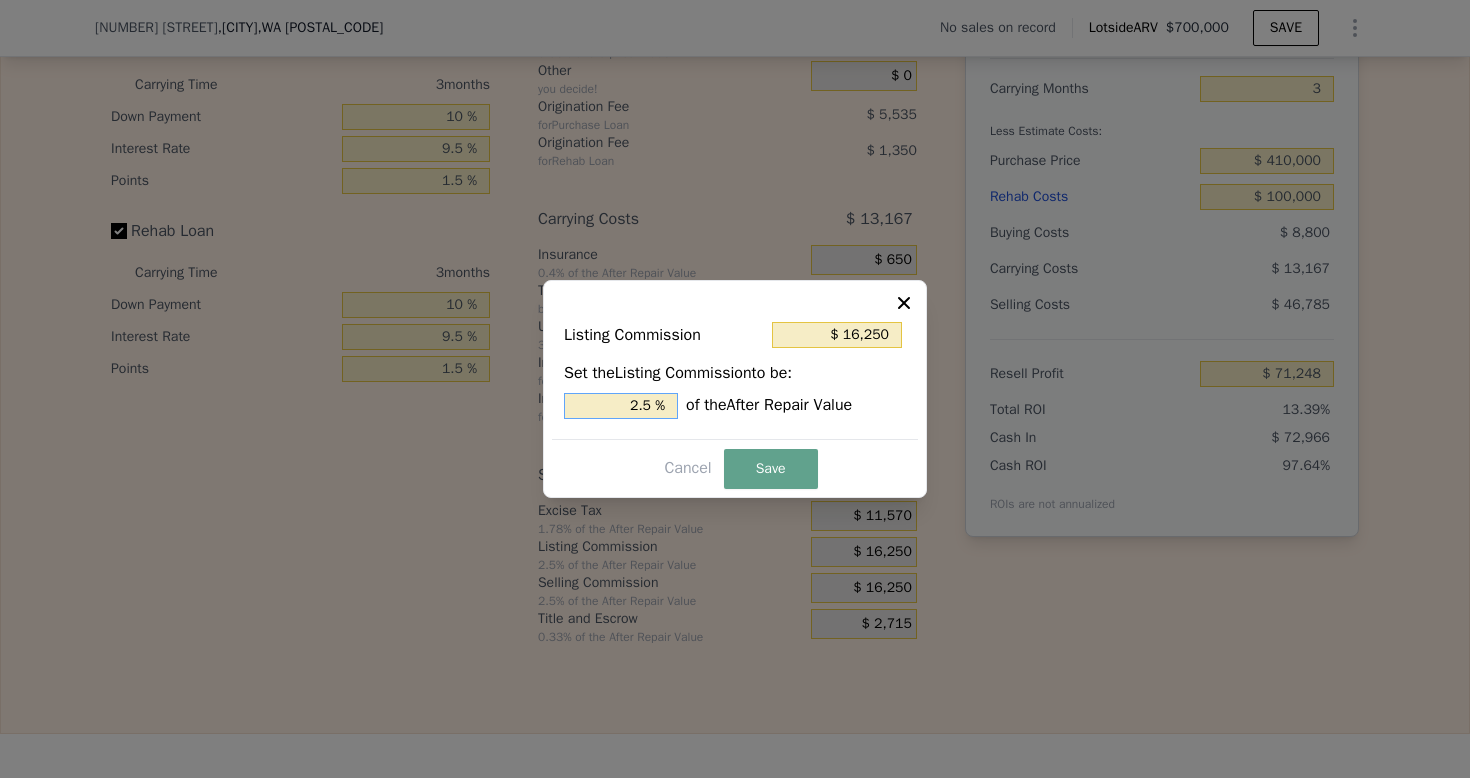 drag, startPoint x: 667, startPoint y: 404, endPoint x: 578, endPoint y: 394, distance: 89.560036 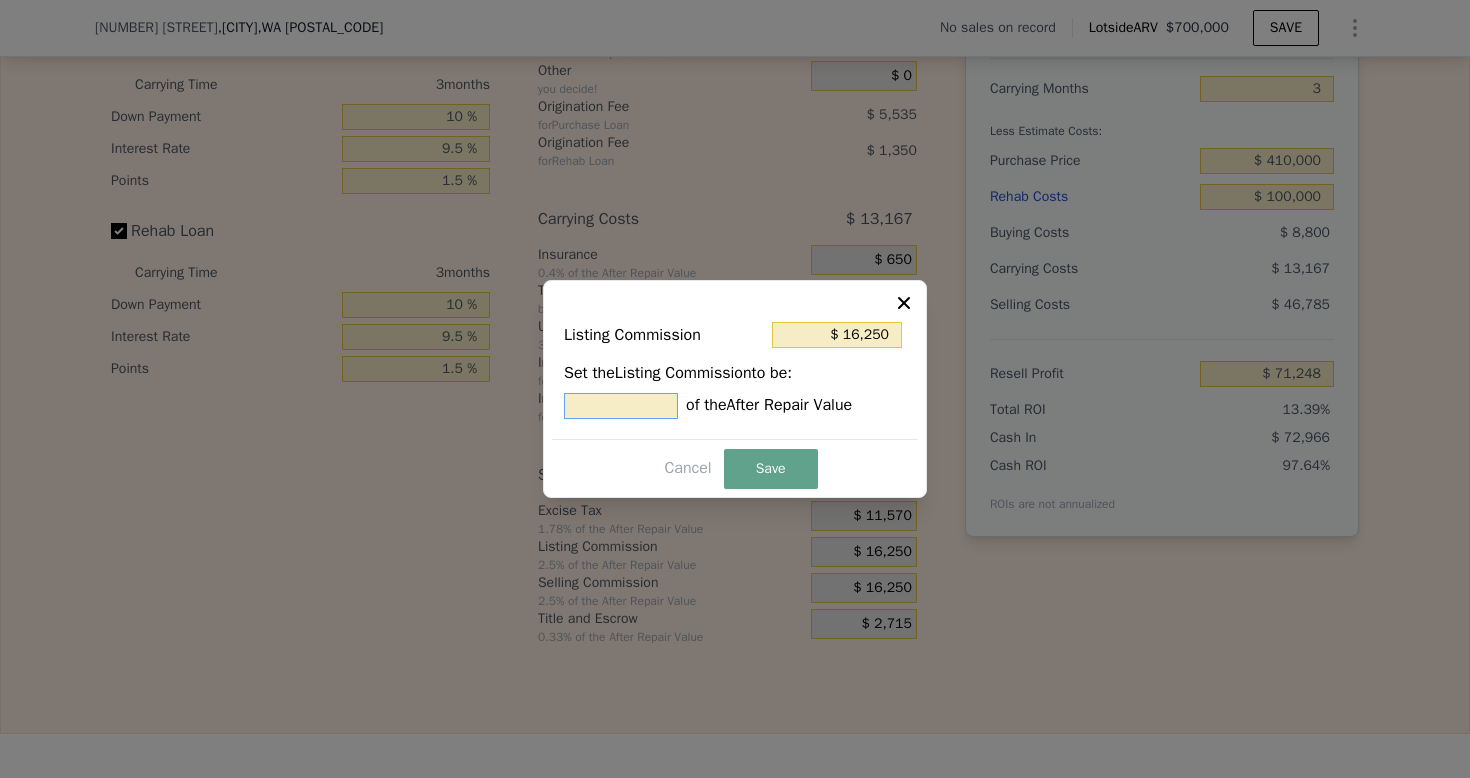 type on "$ 0" 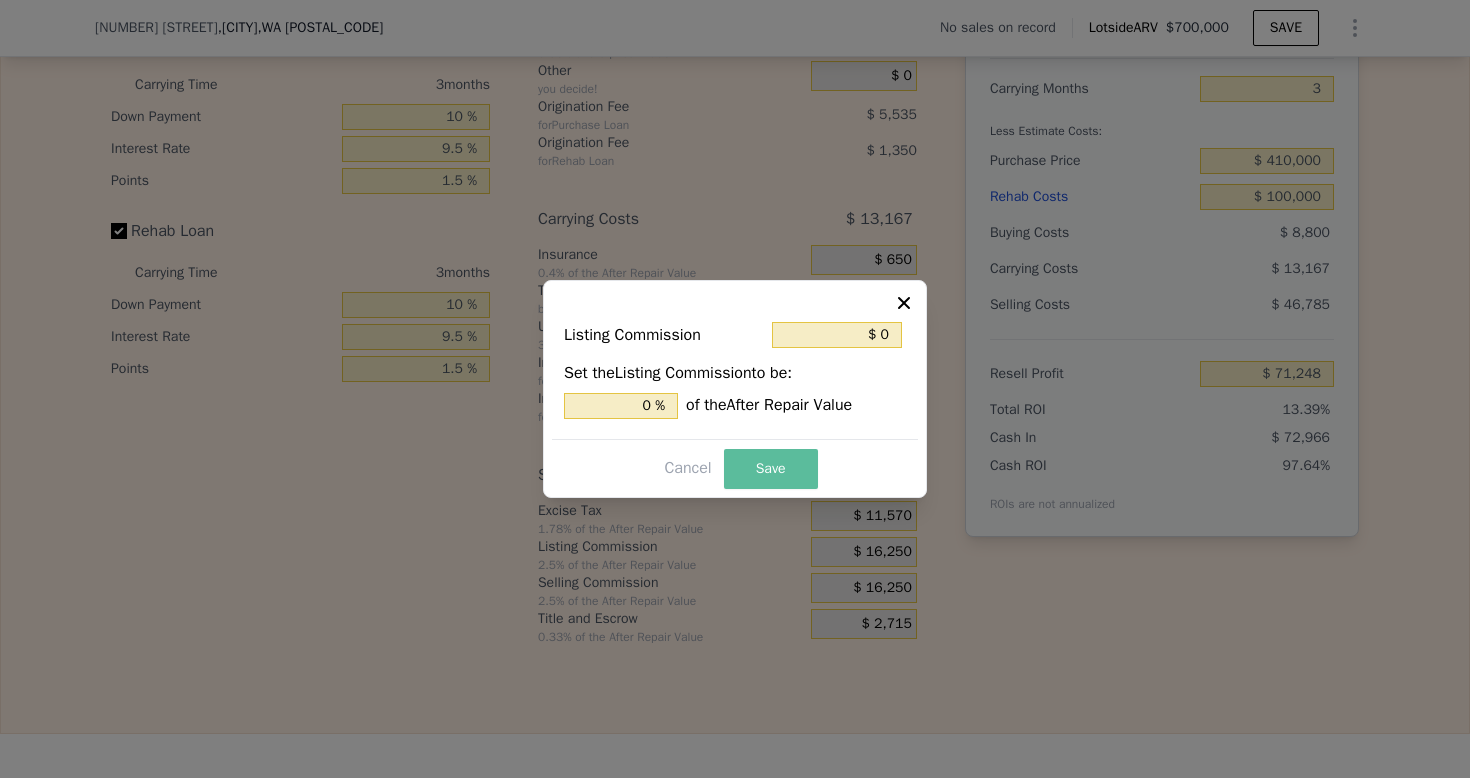click on "Save" at bounding box center [771, 469] 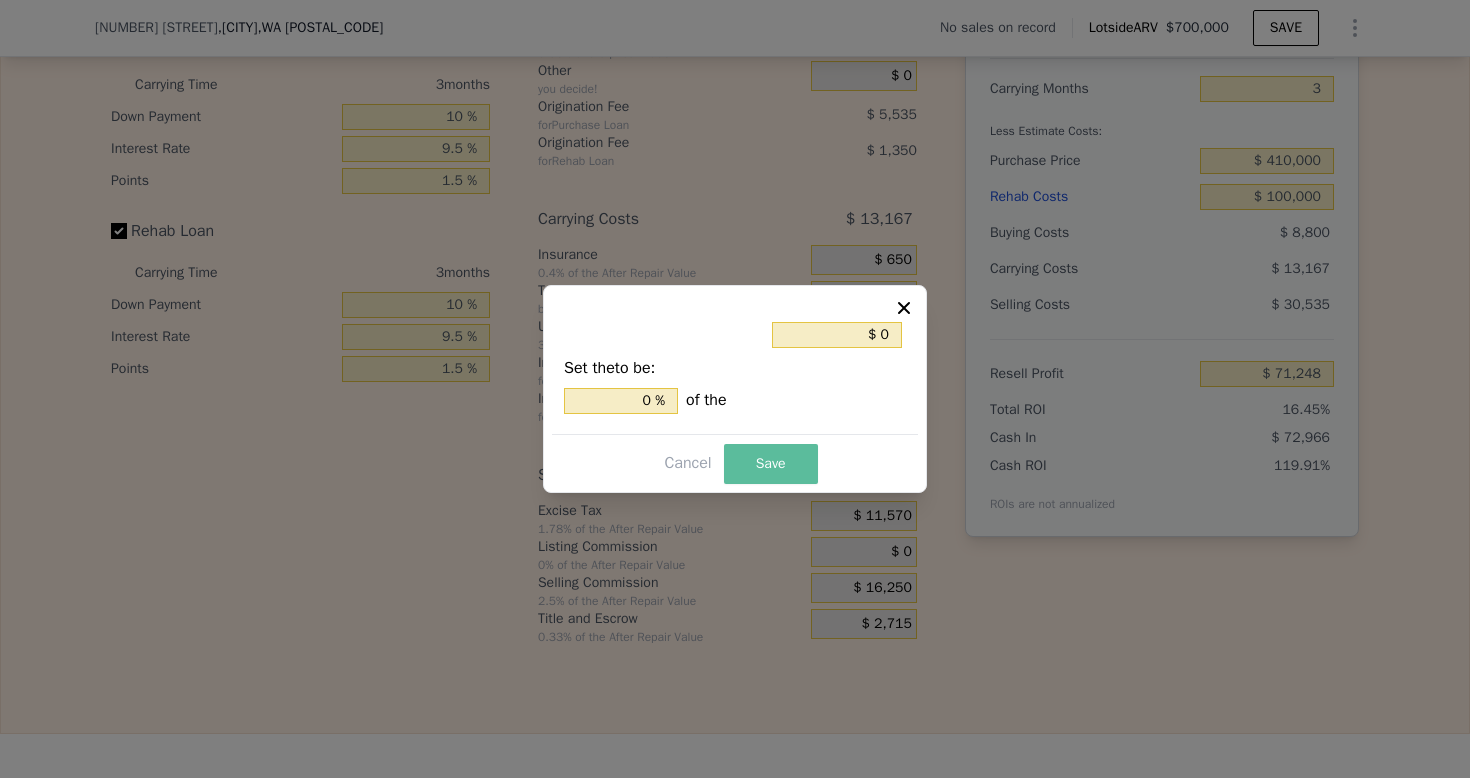 type on "$ 87,498" 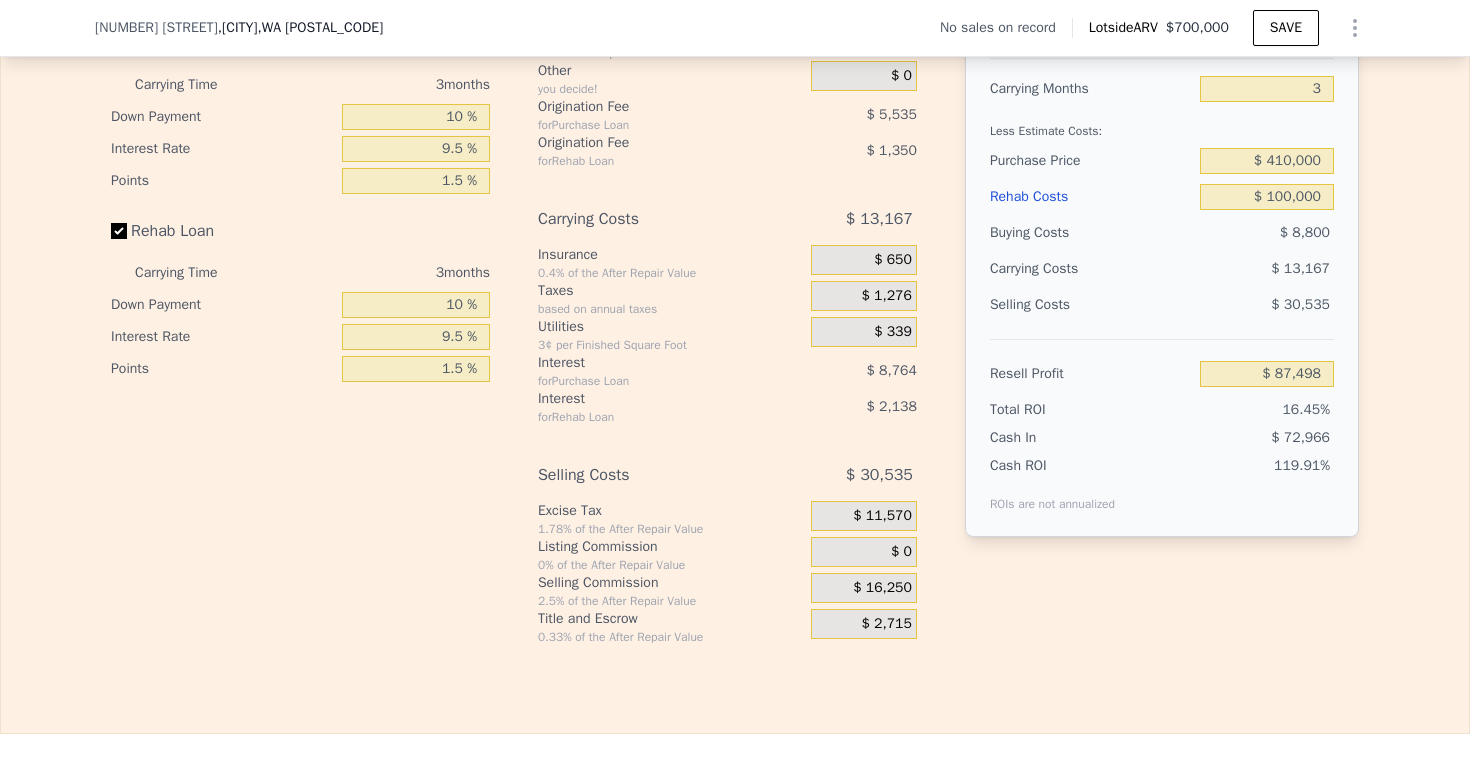 scroll, scrollTop: 2791, scrollLeft: 0, axis: vertical 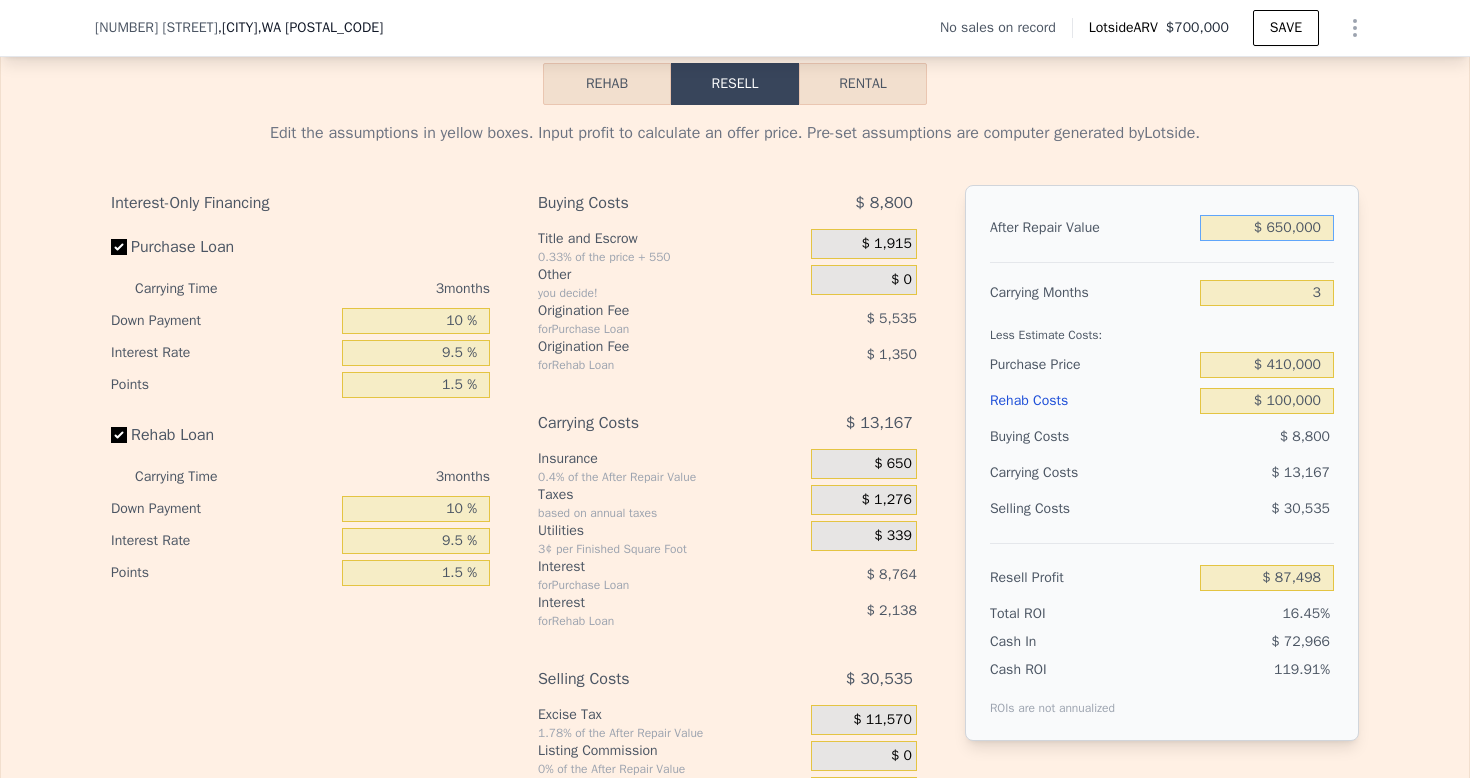 click on "$ 650,000" at bounding box center [1267, 228] 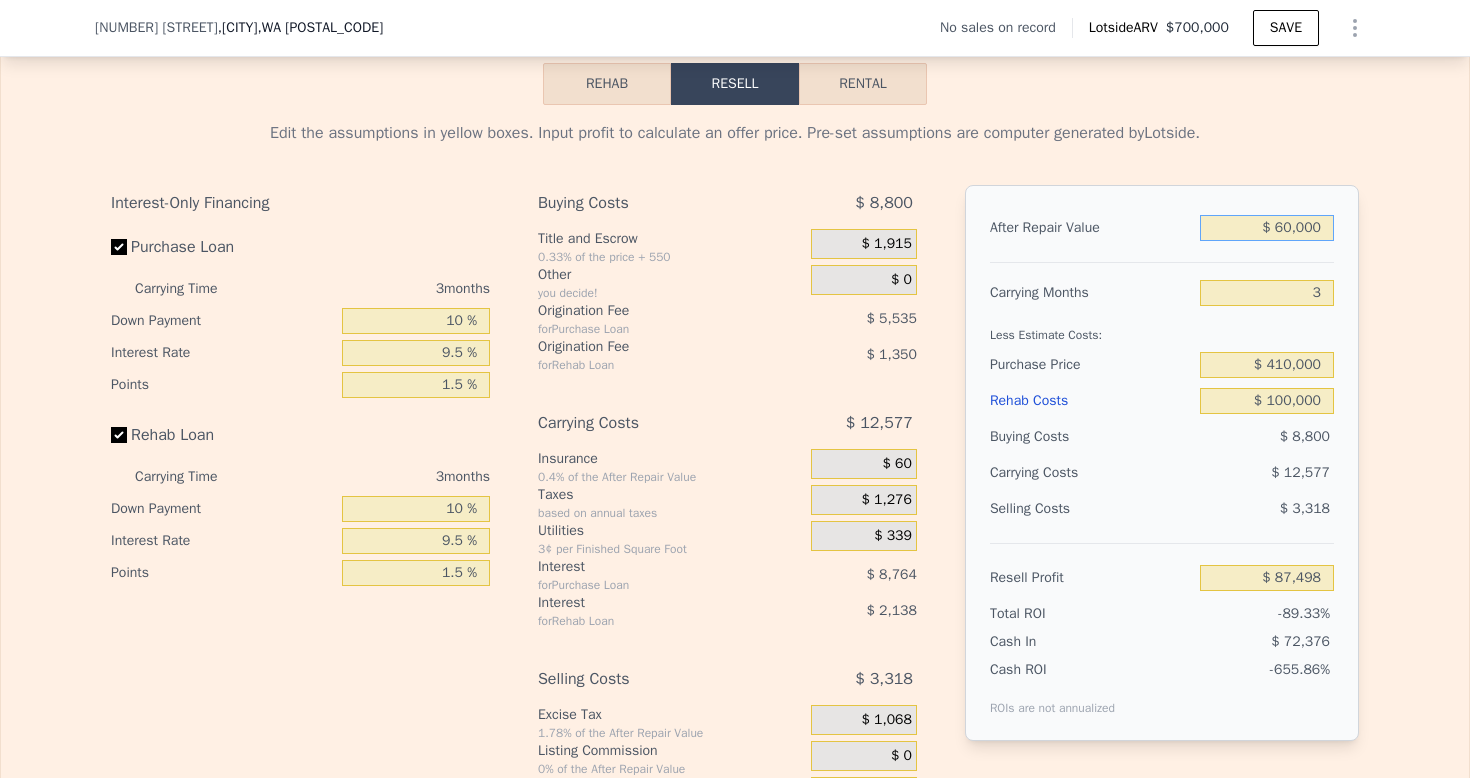 type on "-$ 474,695" 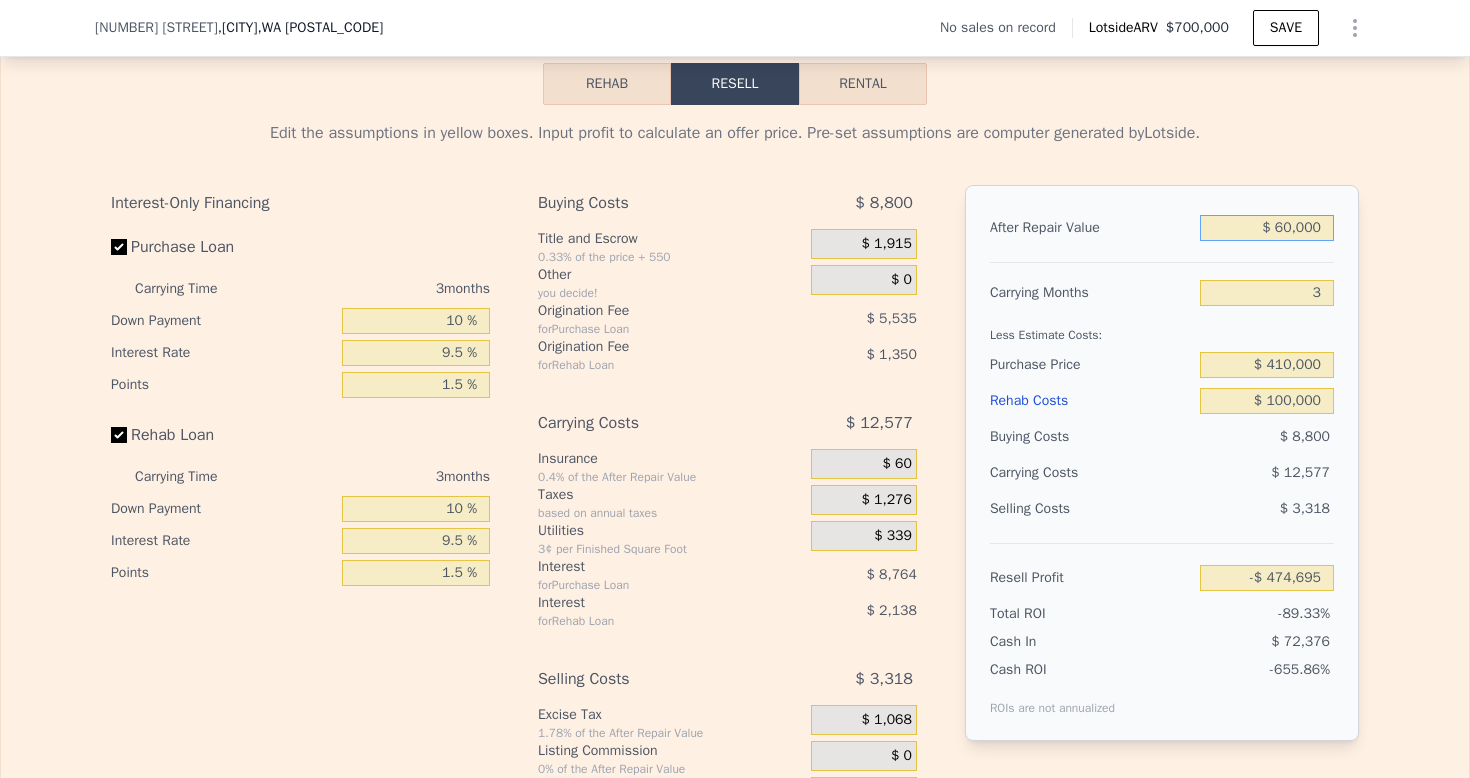 type on "$ 660,000" 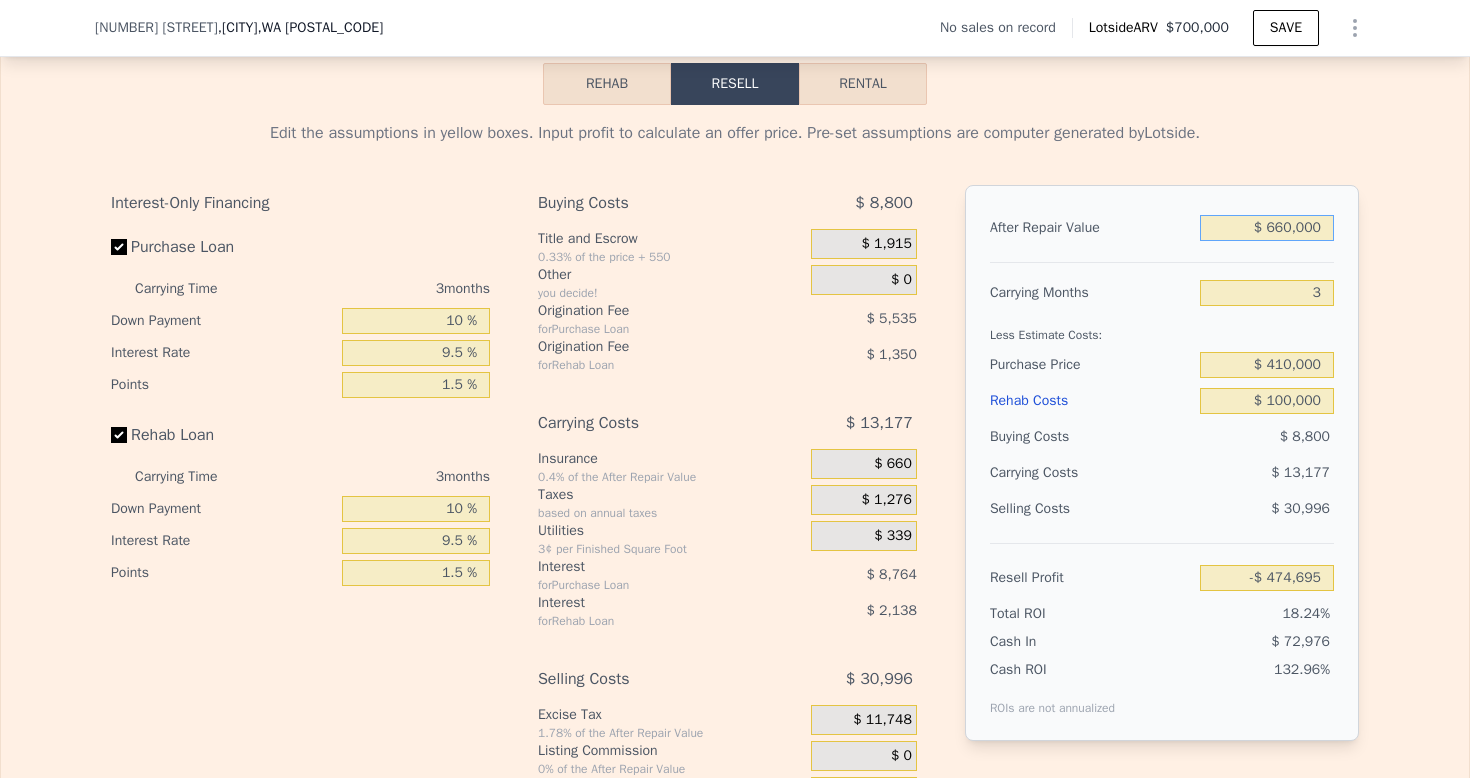 type on "$ 97,027" 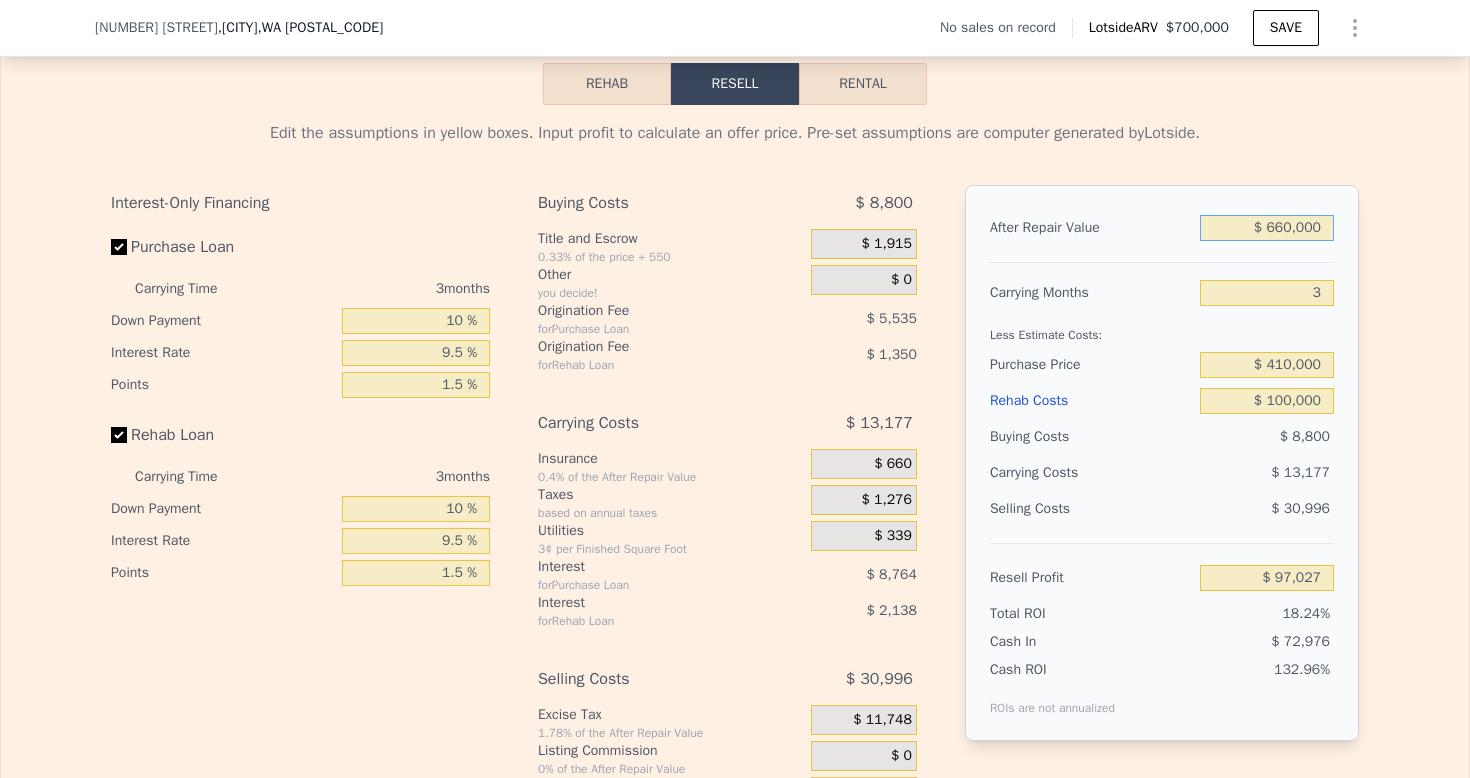 type on "$ 60,000" 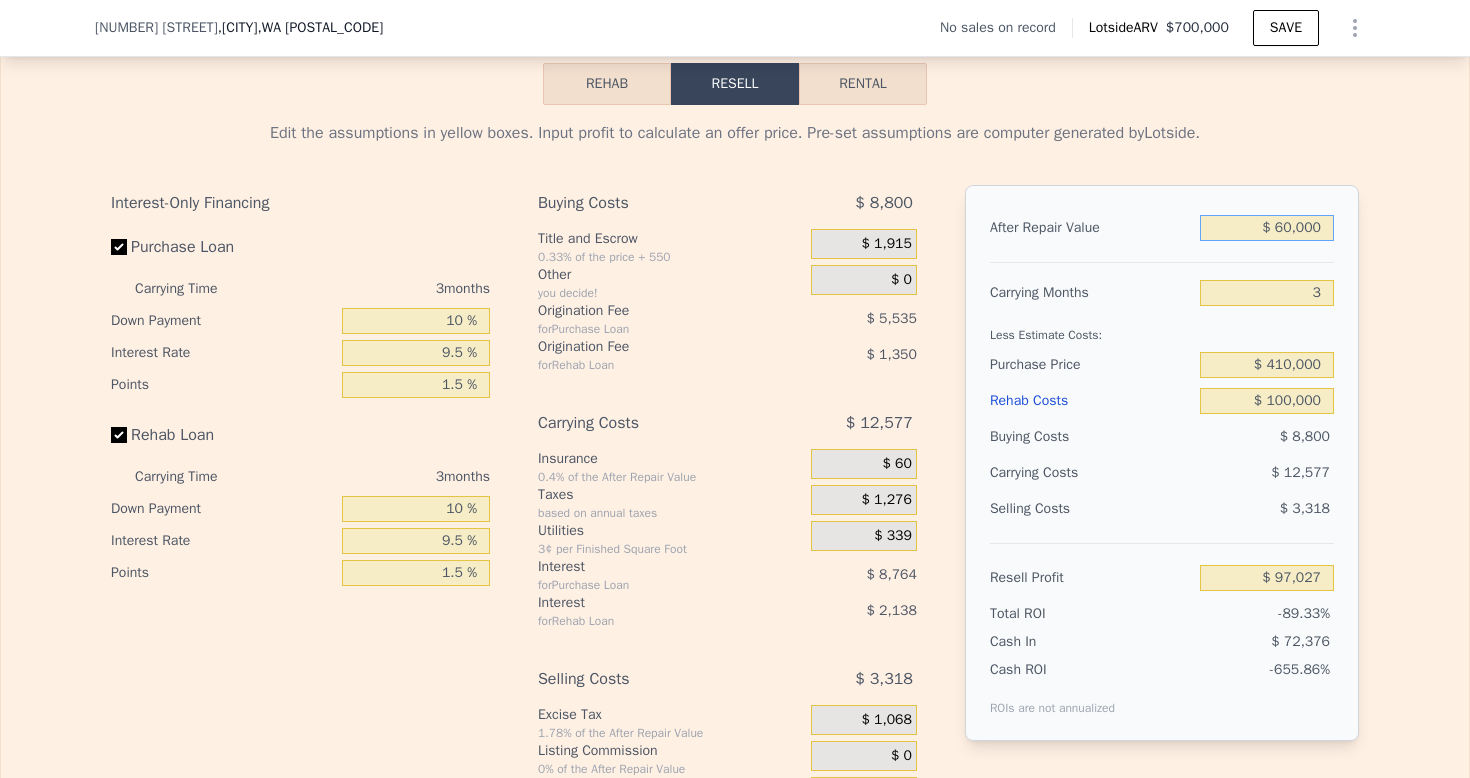 type on "-$ 474,695" 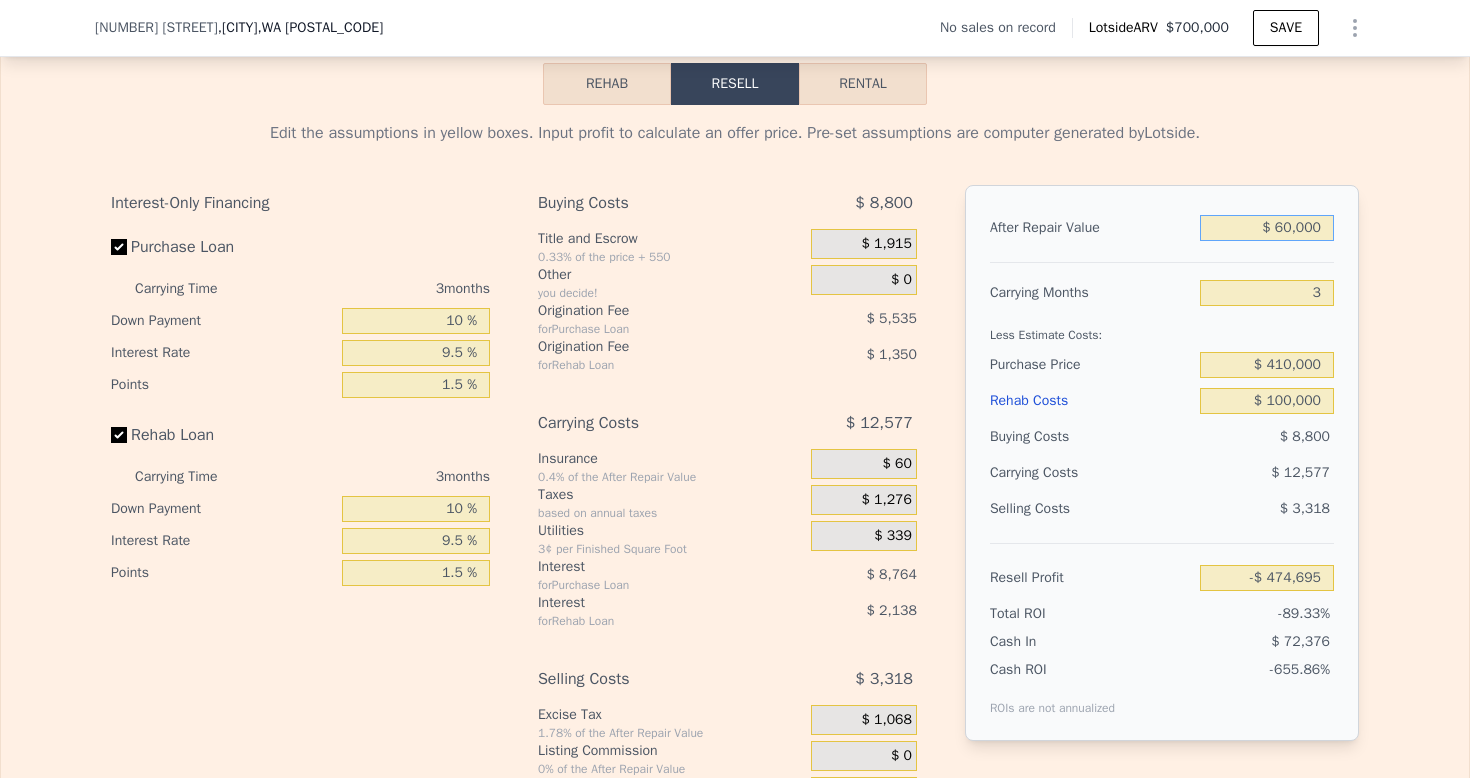 type on "$ 670,000" 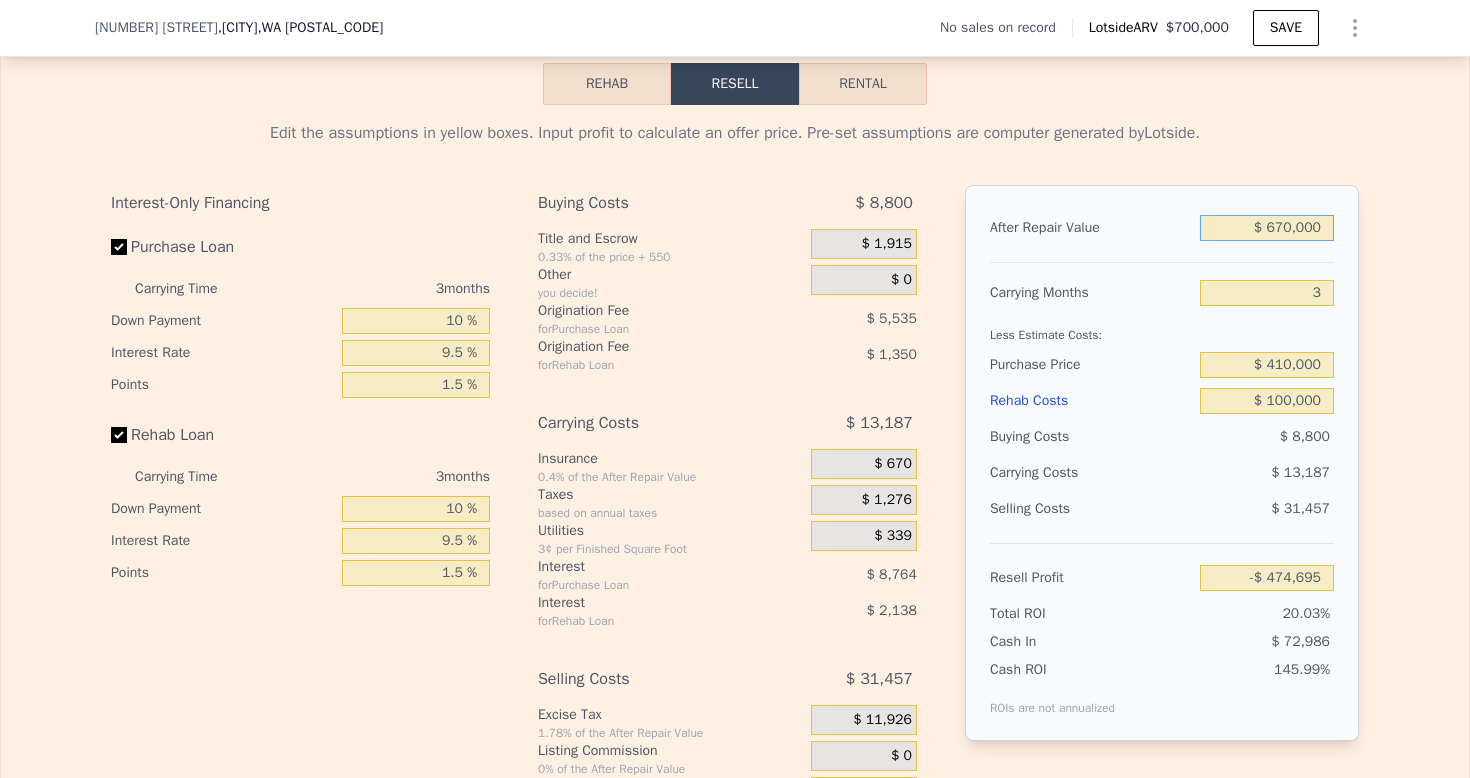 type on "$ 106,556" 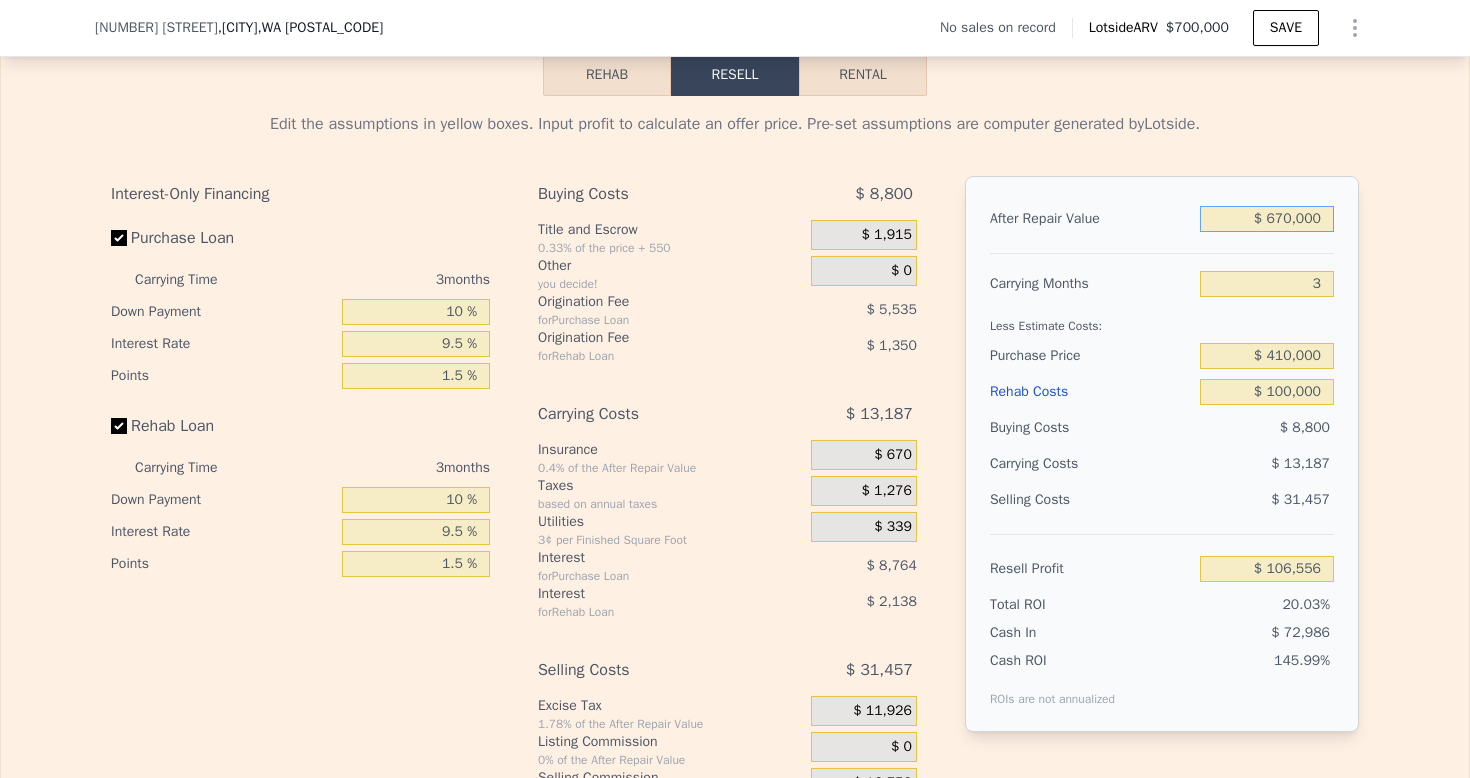scroll, scrollTop: 2799, scrollLeft: 0, axis: vertical 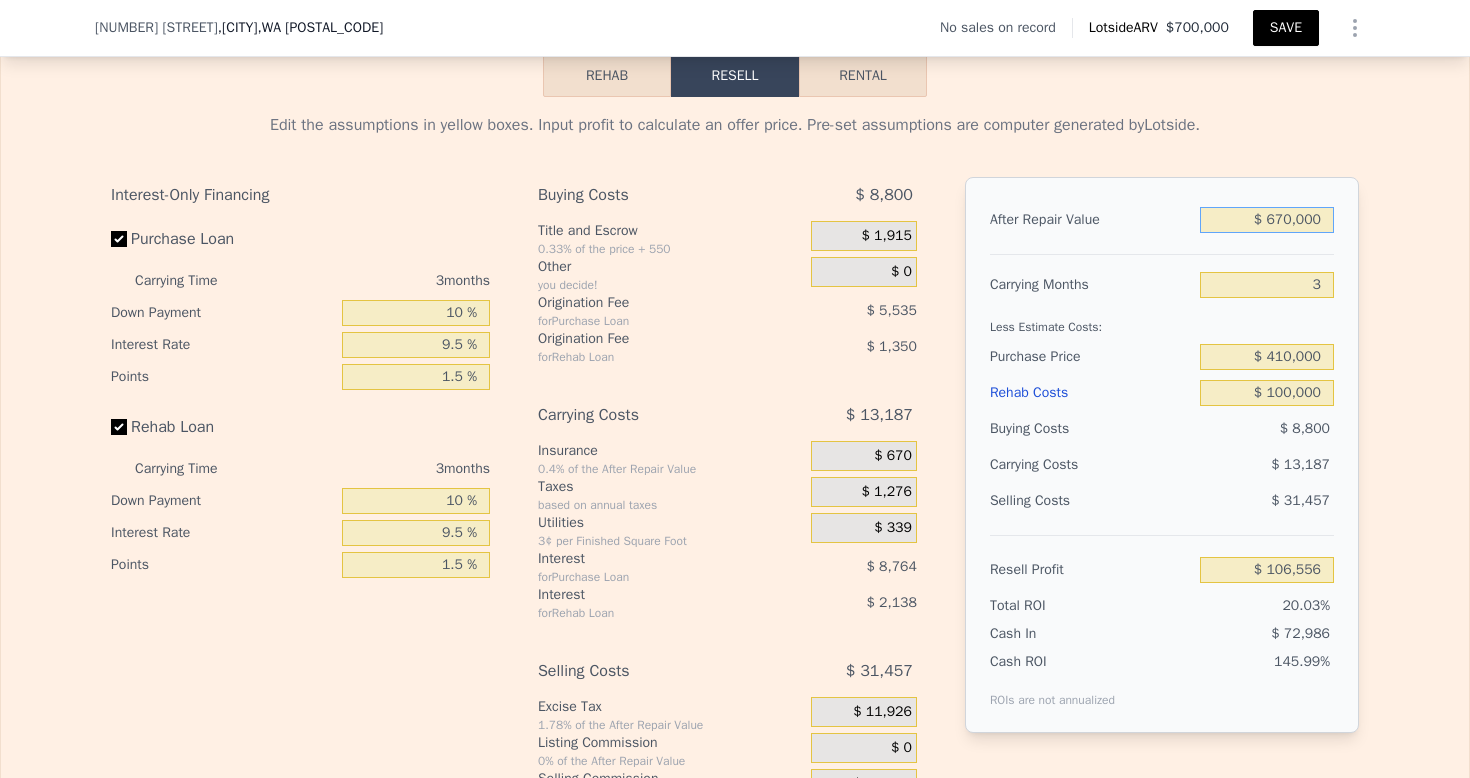 type on "$ 670,000" 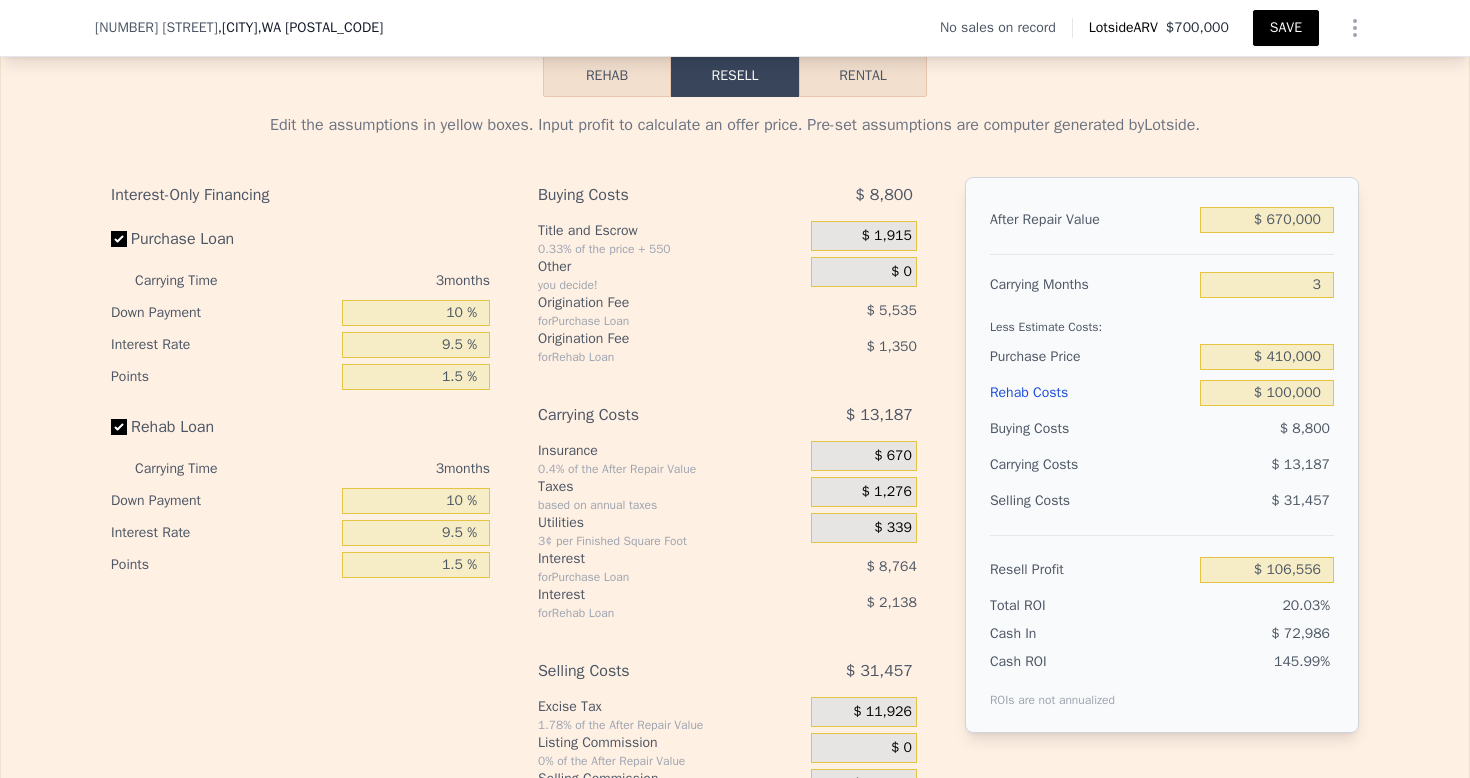 click on "SAVE" at bounding box center [1286, 28] 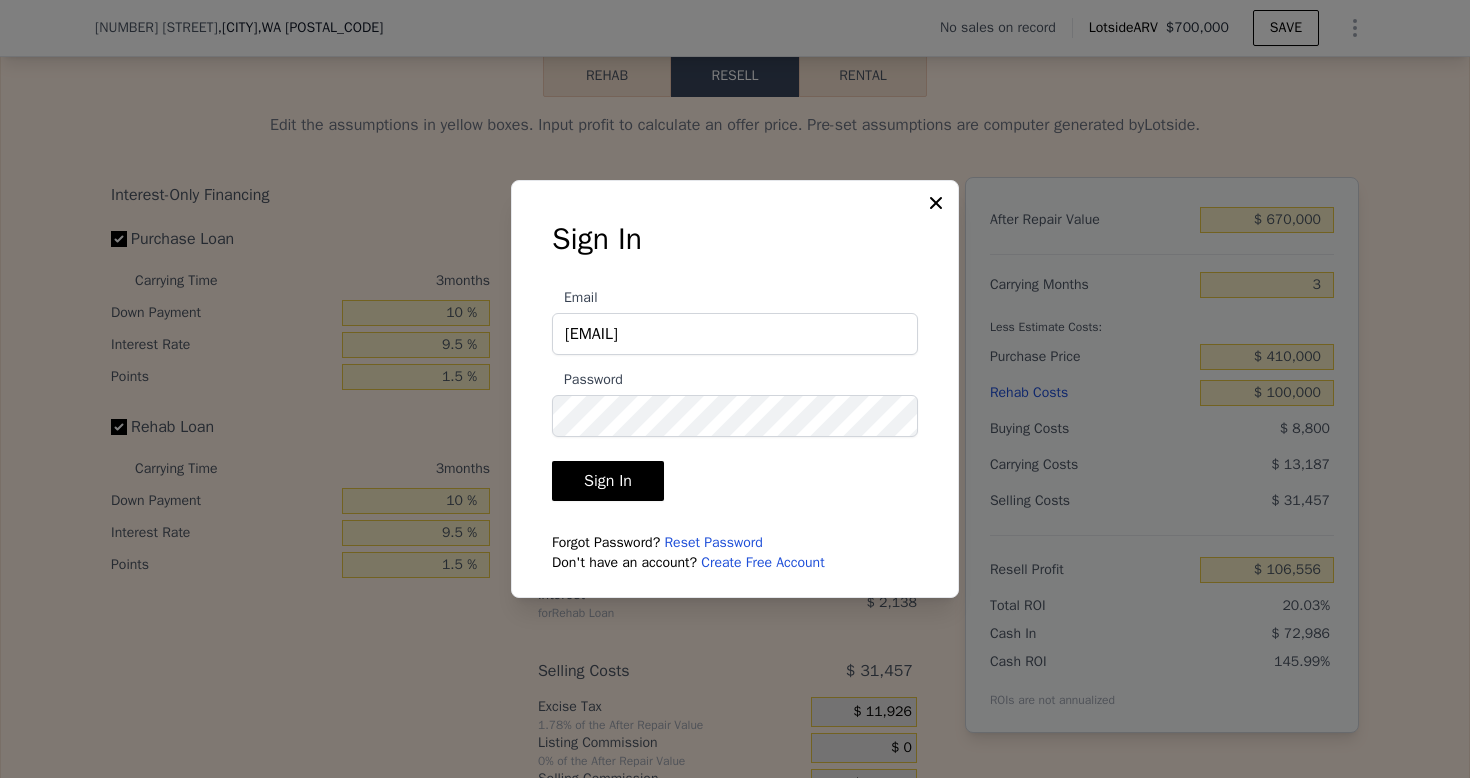 type on "[EMAIL]" 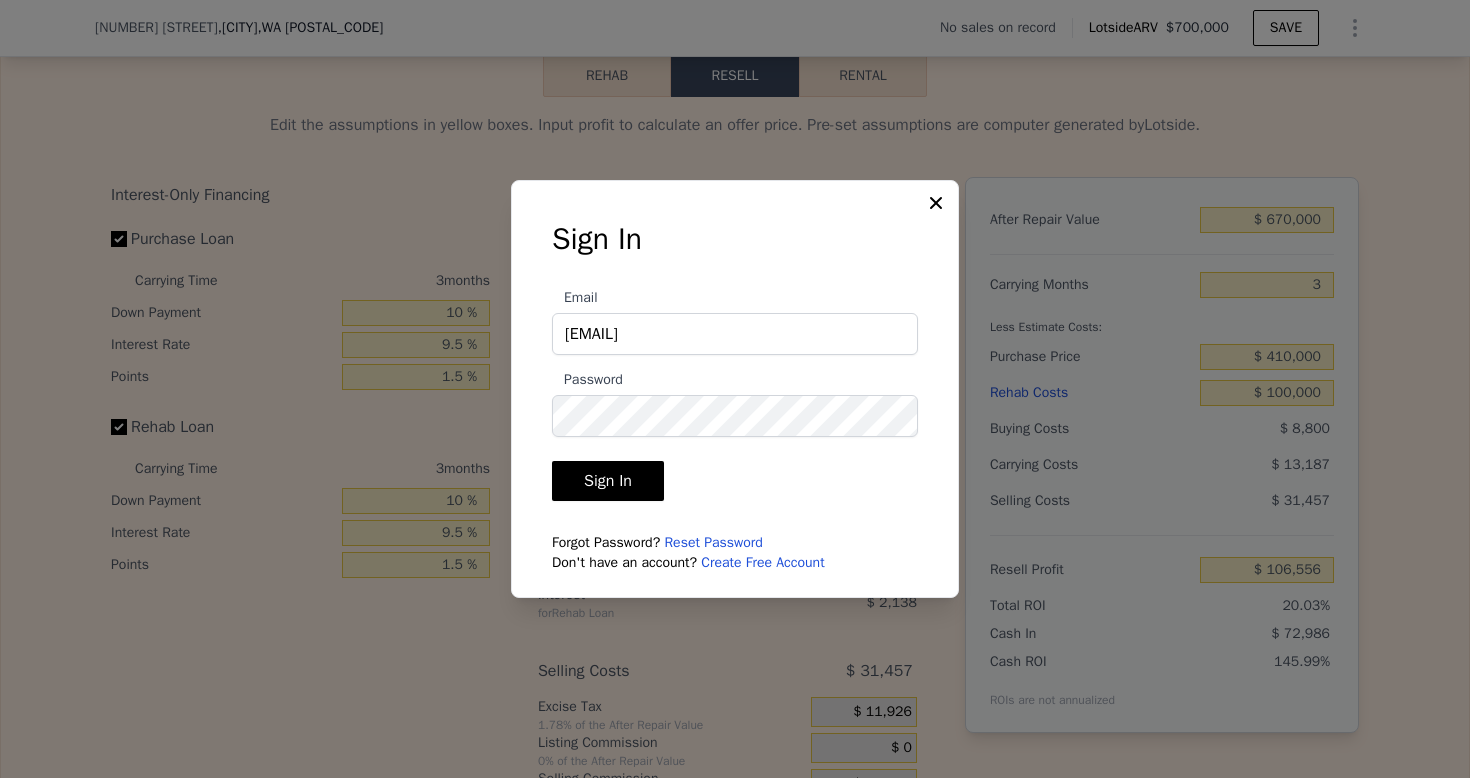 click on "Sign In" at bounding box center [608, 481] 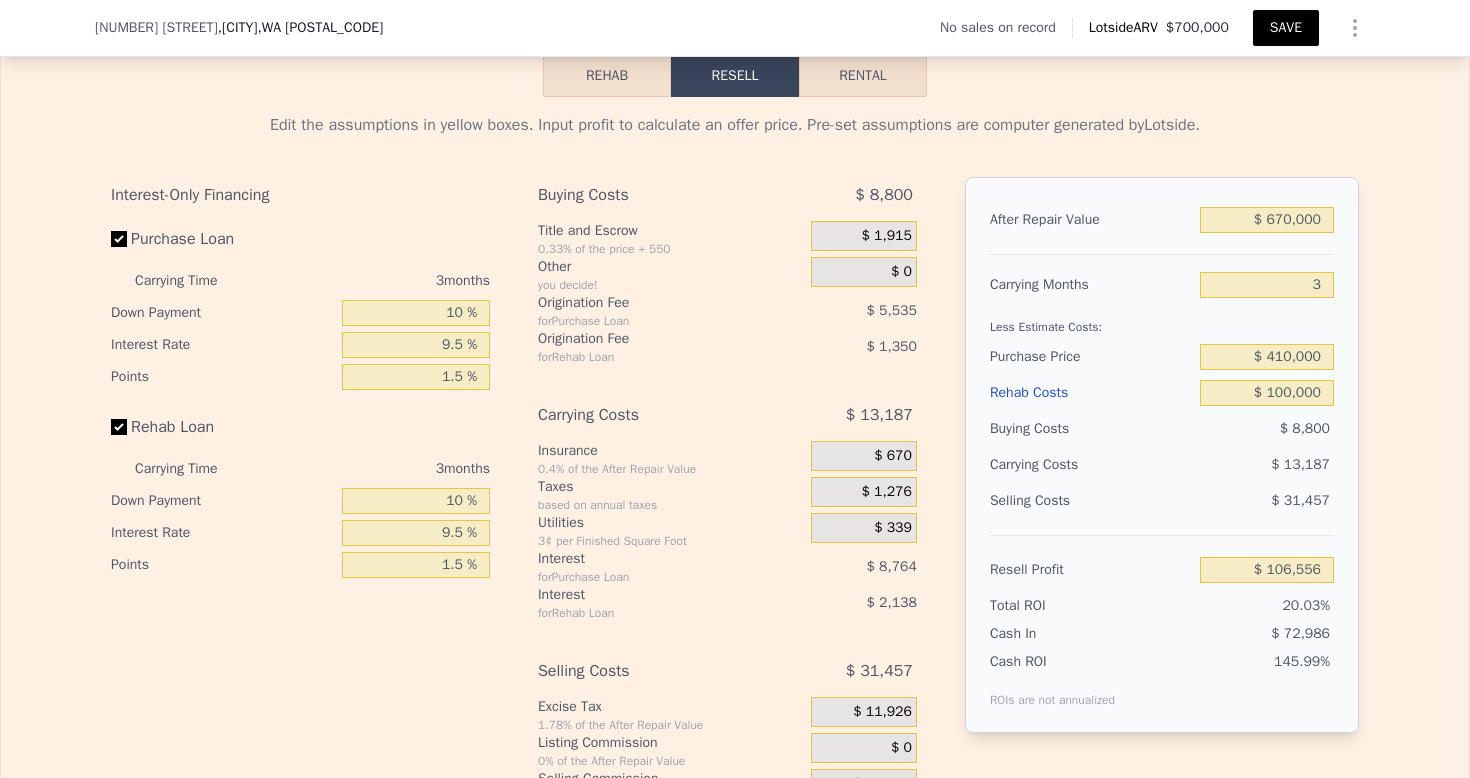click on "SAVE" at bounding box center [1286, 28] 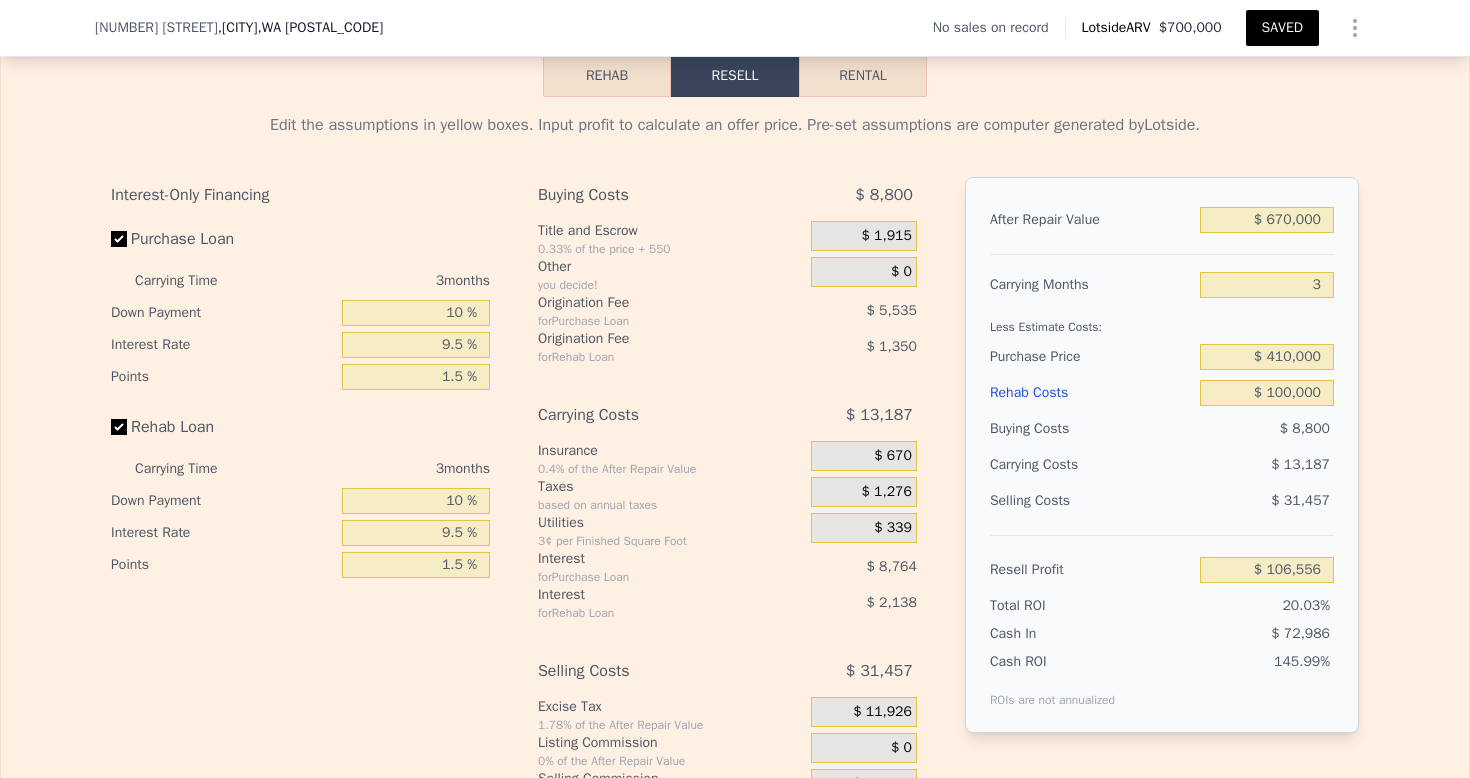 click on "SAVED" at bounding box center [1282, 28] 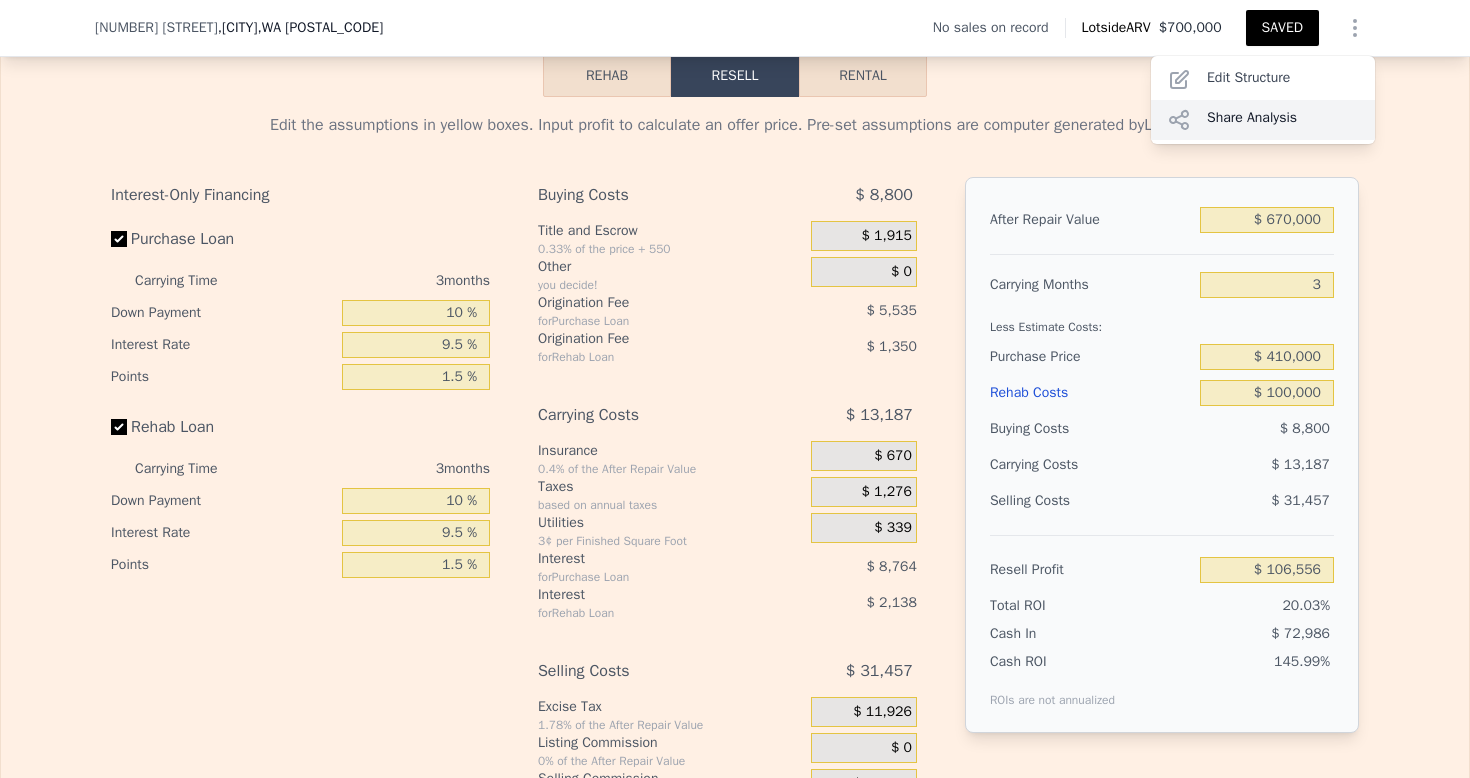 click on "Share Analysis" at bounding box center (1263, 120) 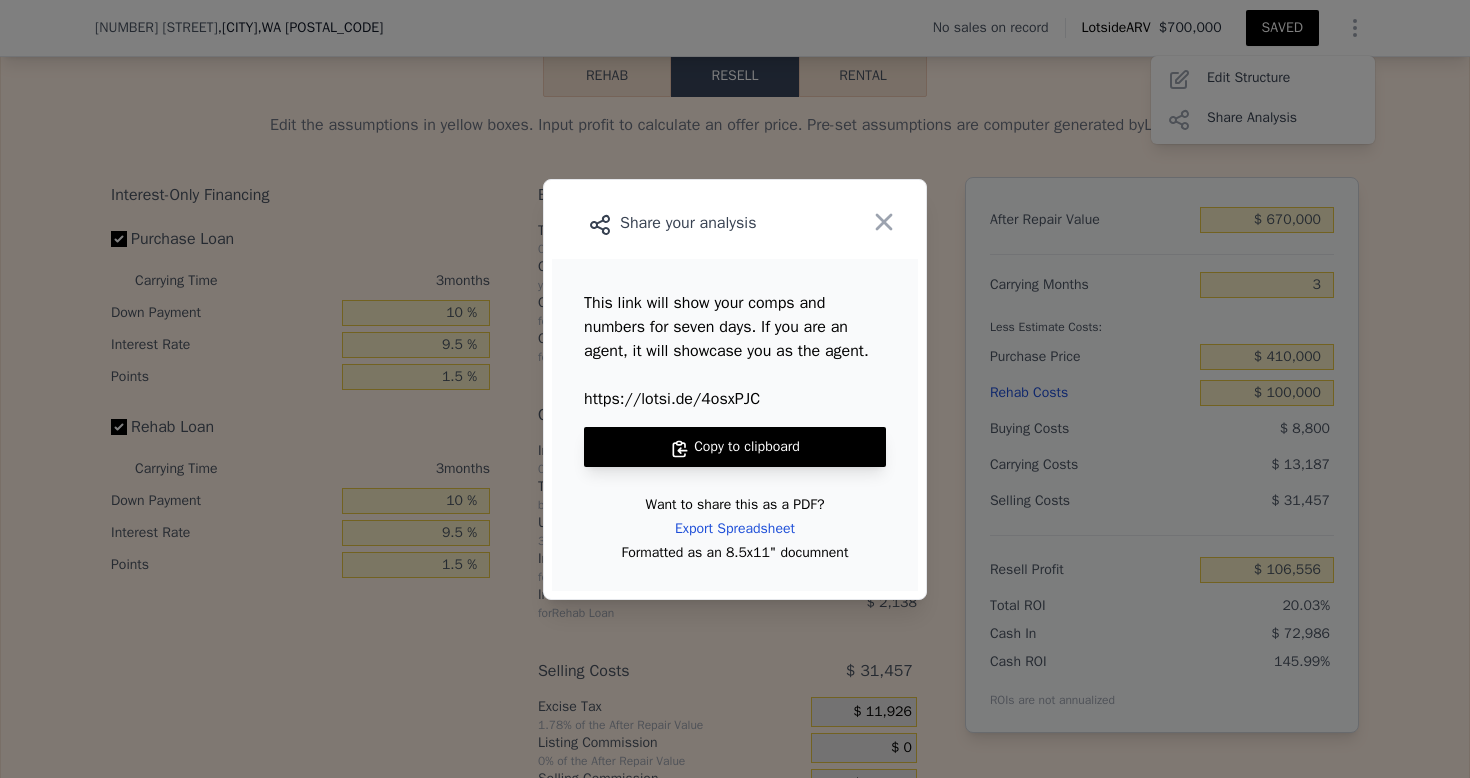 click on "Copy to clipboard" at bounding box center [735, 447] 